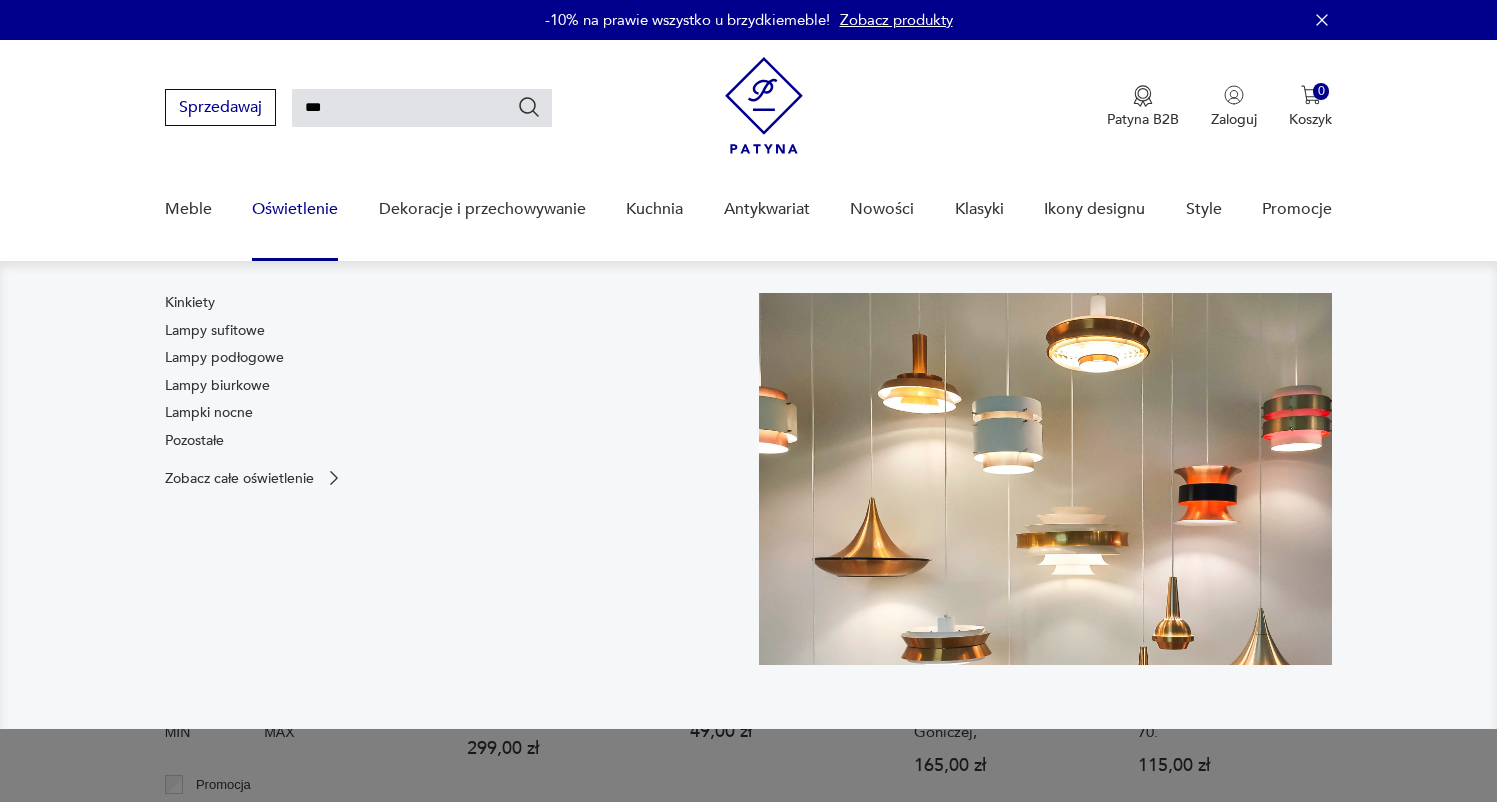 scroll, scrollTop: 71, scrollLeft: 0, axis: vertical 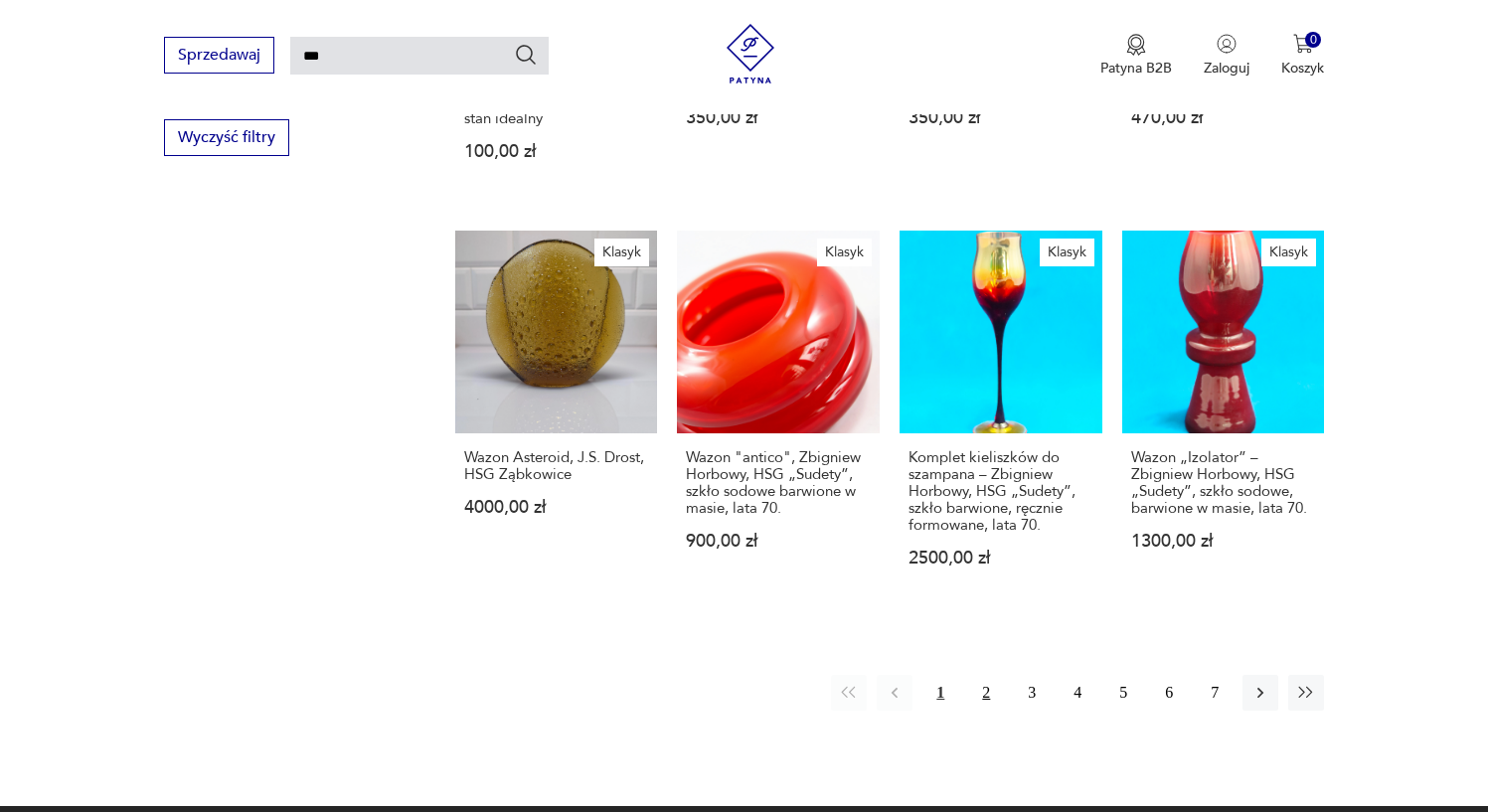 click on "2" at bounding box center (986, 693) 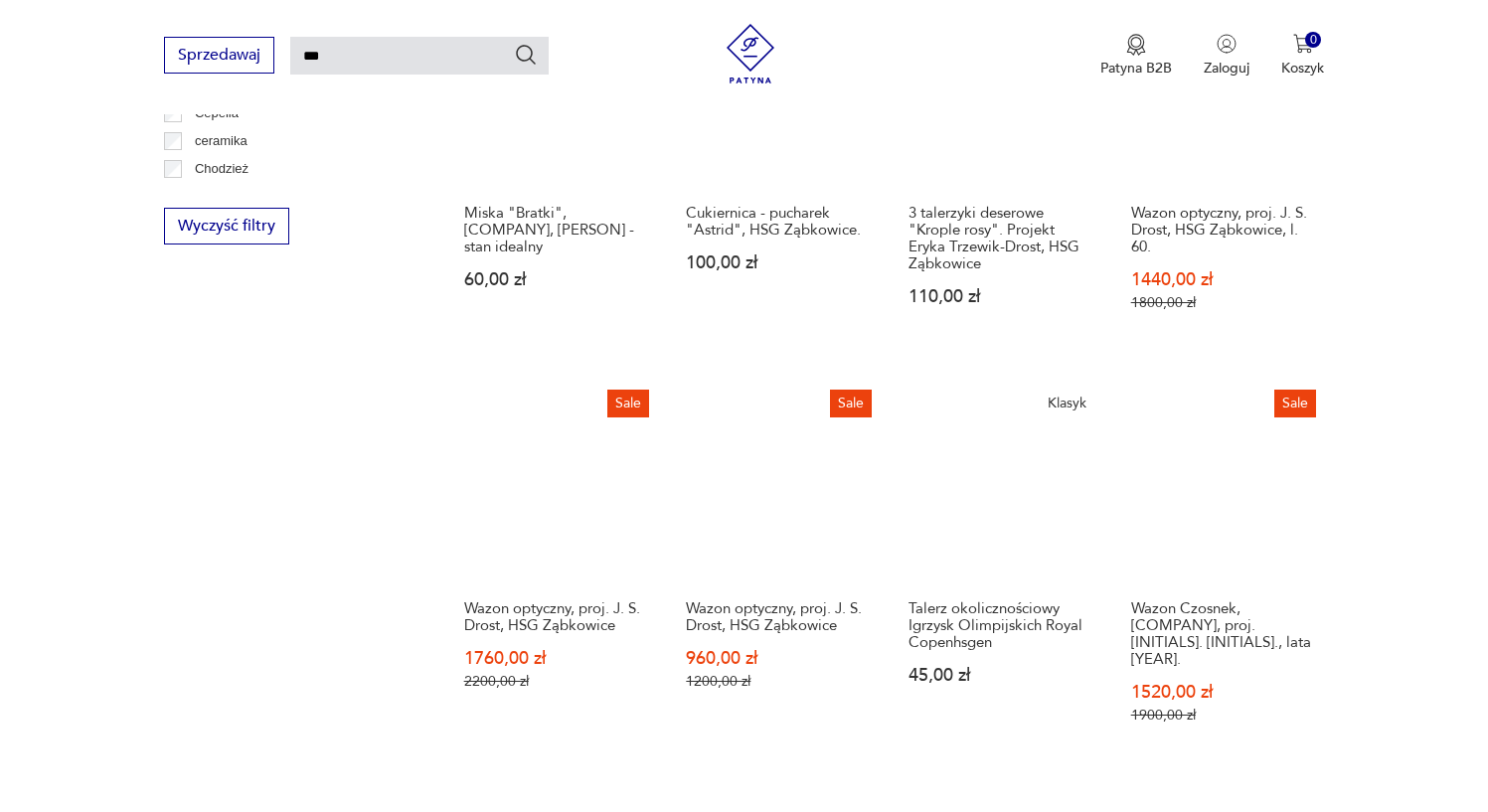 scroll, scrollTop: 1311, scrollLeft: 0, axis: vertical 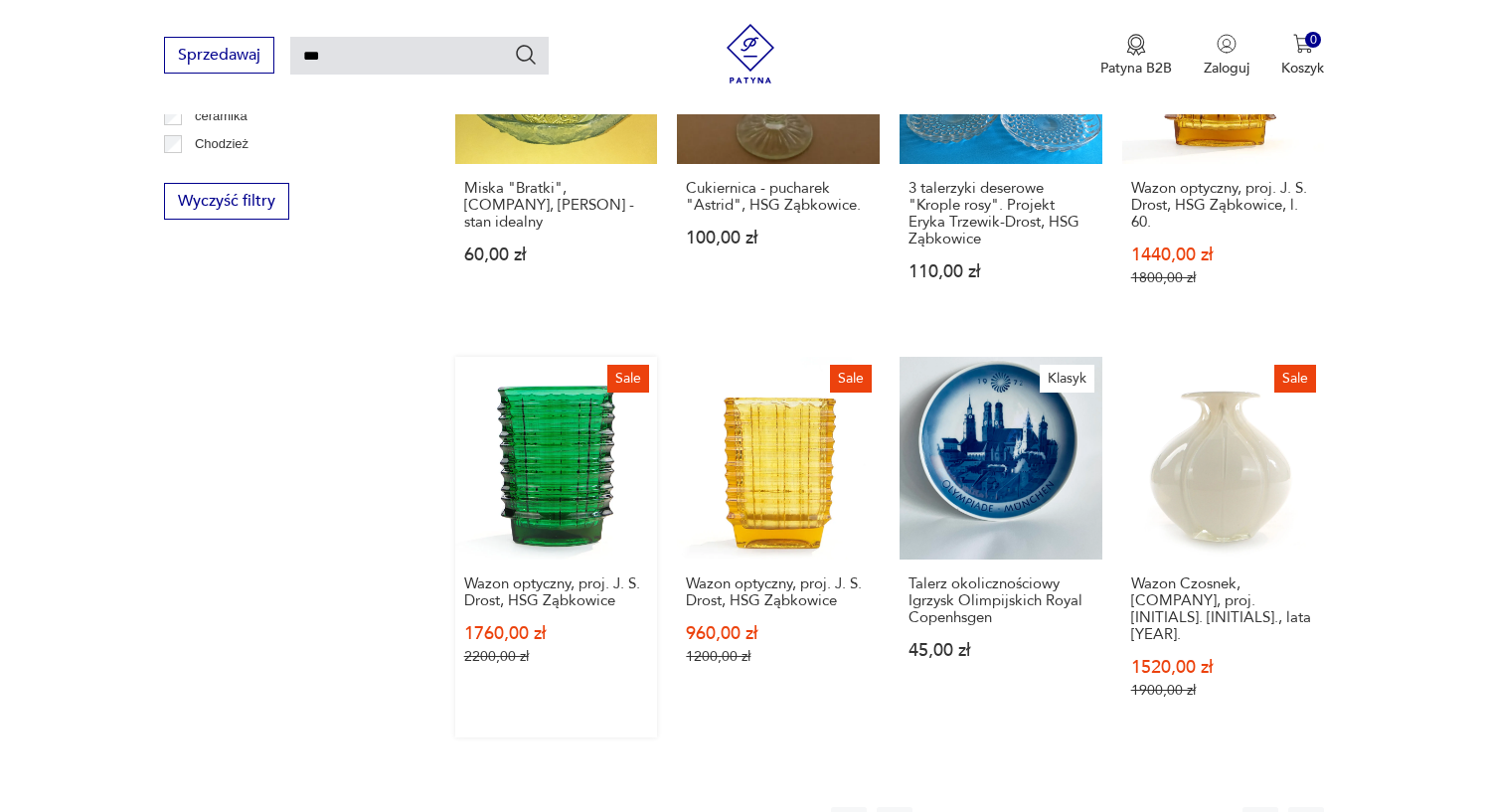 click on "Sale Wazon optyczny, proj. [INITIALS]. [INITIALS]., [COMPANY] [YEAR],00 zł [YEAR],00 zł" at bounding box center (557, 547) 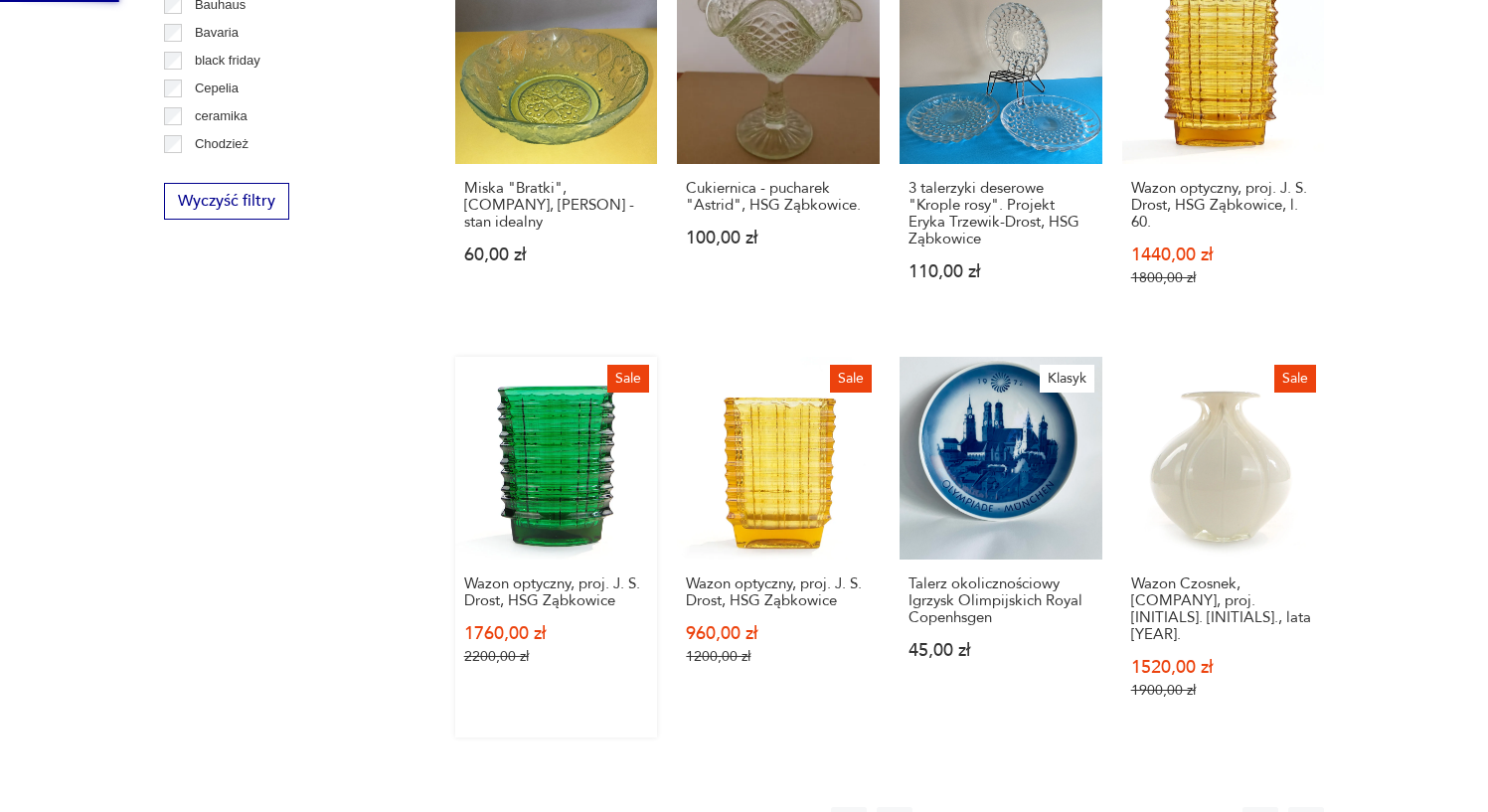 scroll, scrollTop: 0, scrollLeft: 0, axis: both 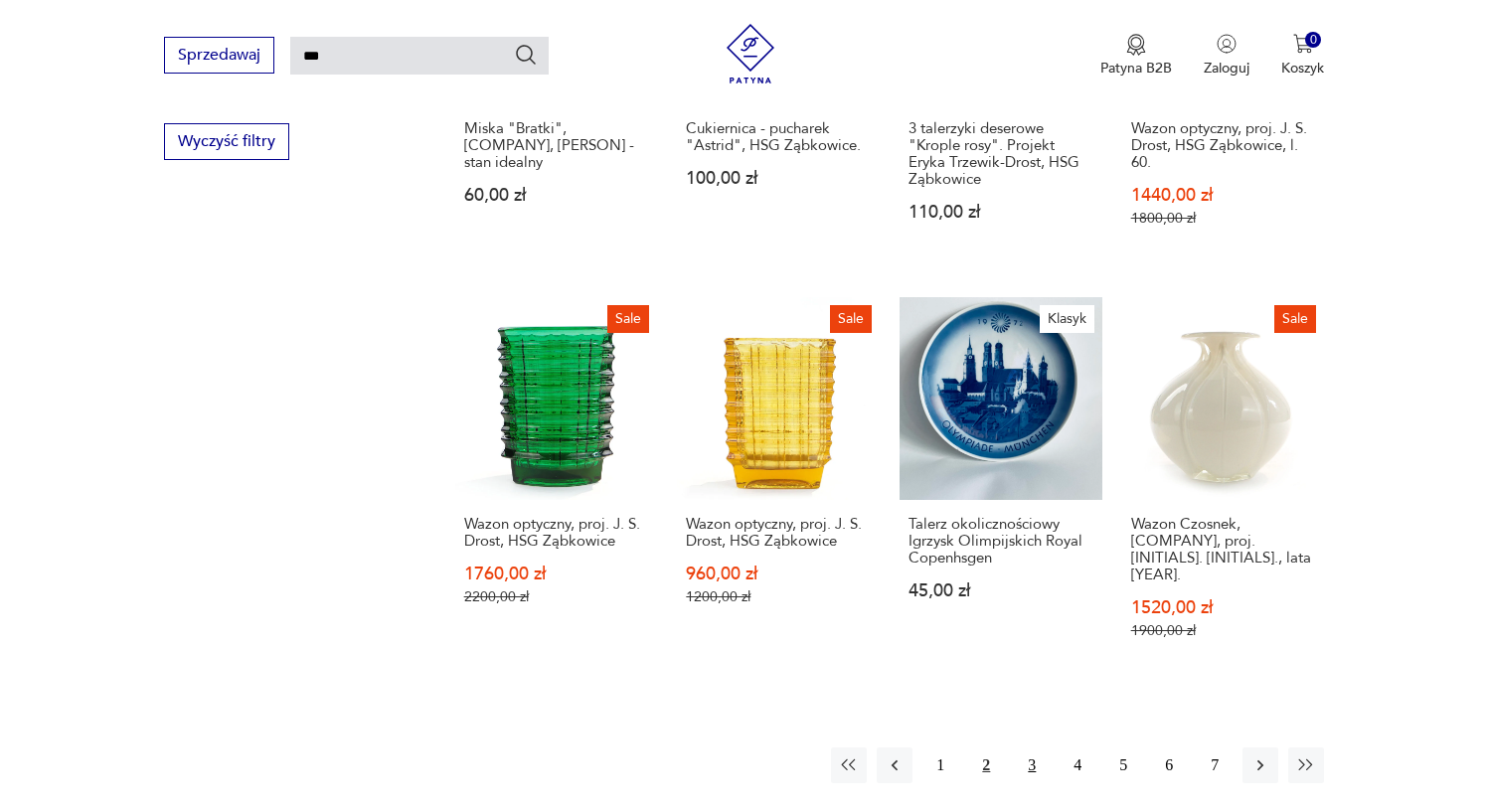 click on "3" at bounding box center (1032, 765) 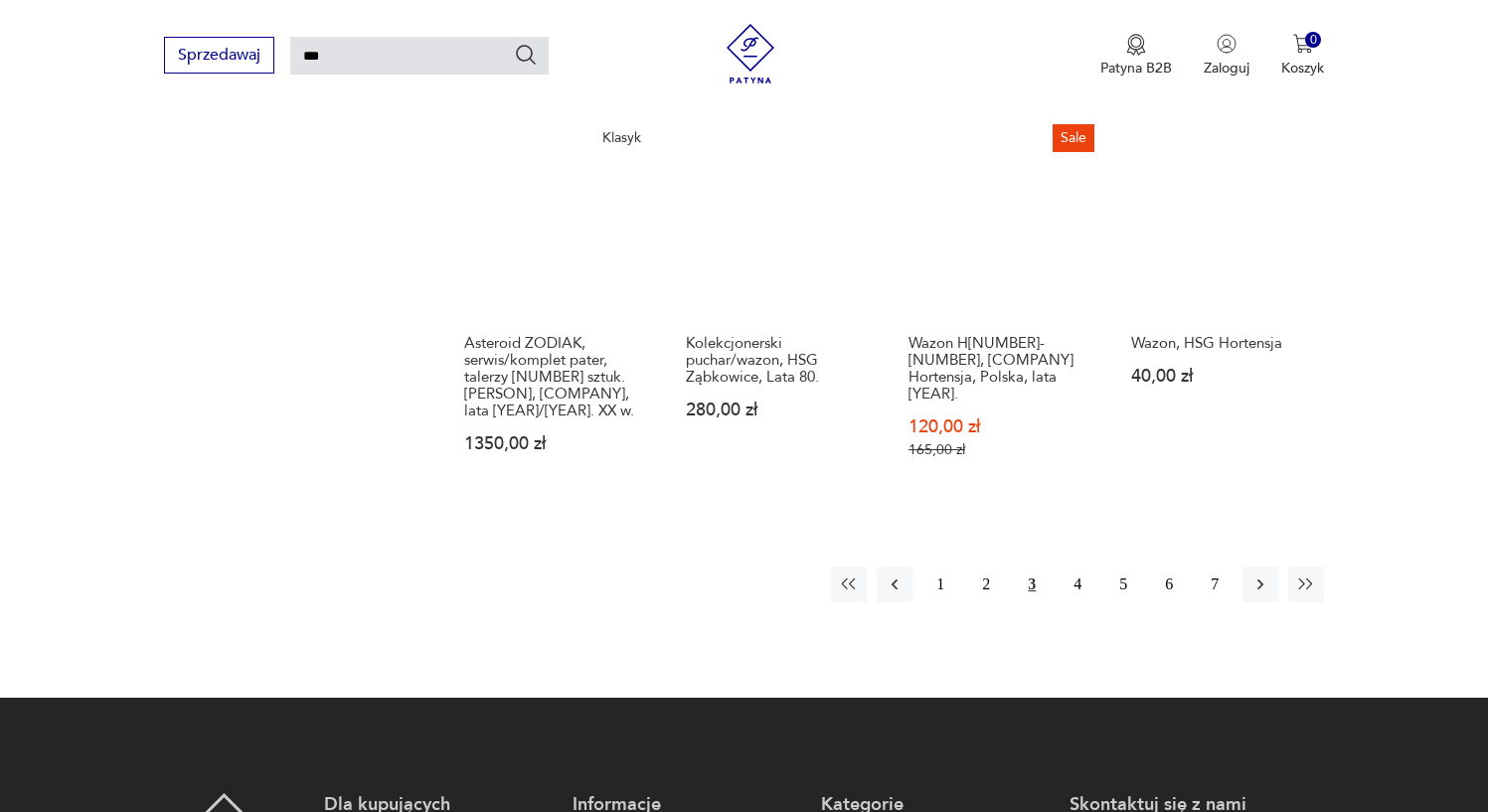 scroll, scrollTop: 1481, scrollLeft: 0, axis: vertical 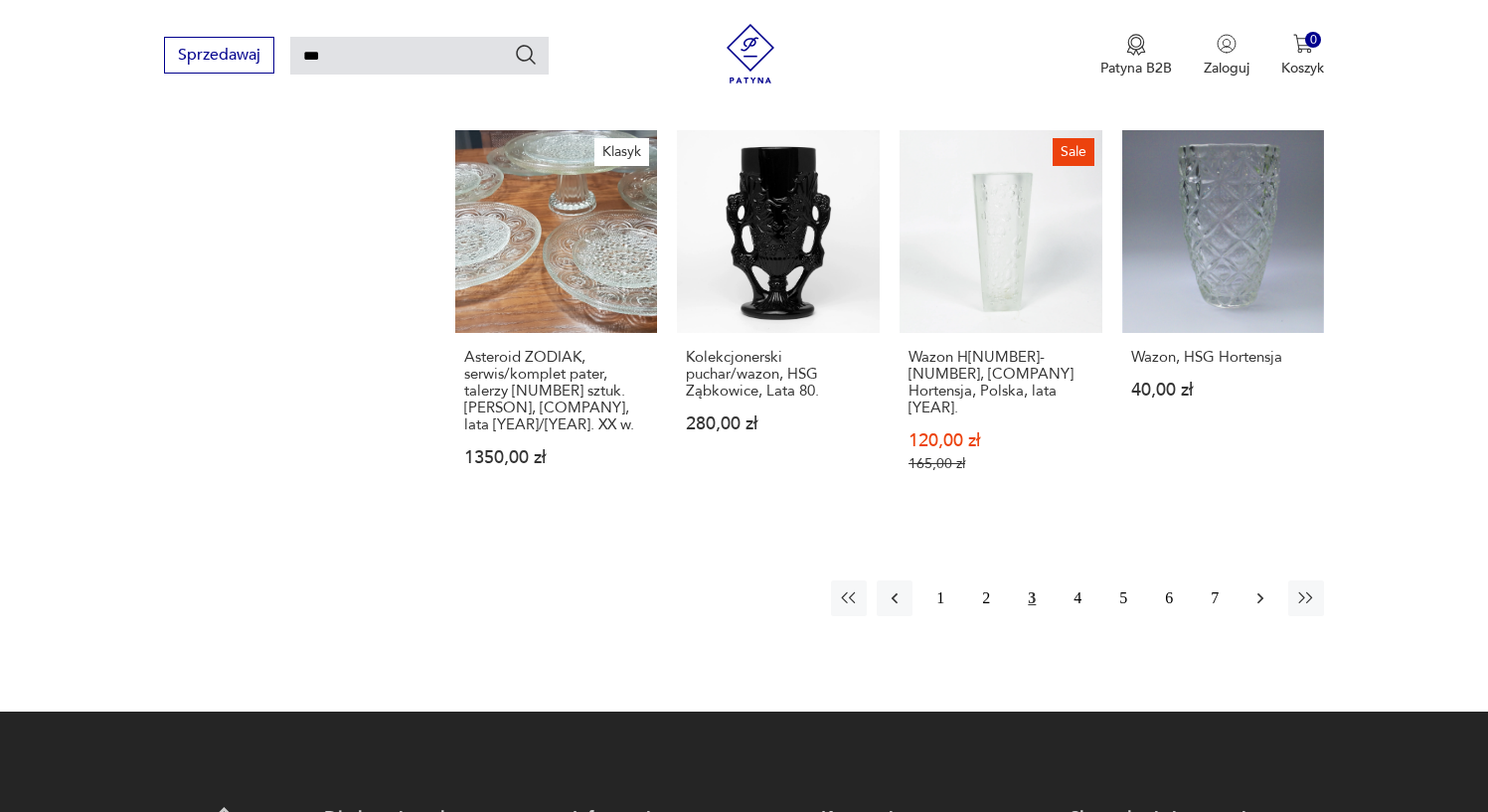 click at bounding box center (1260, 598) 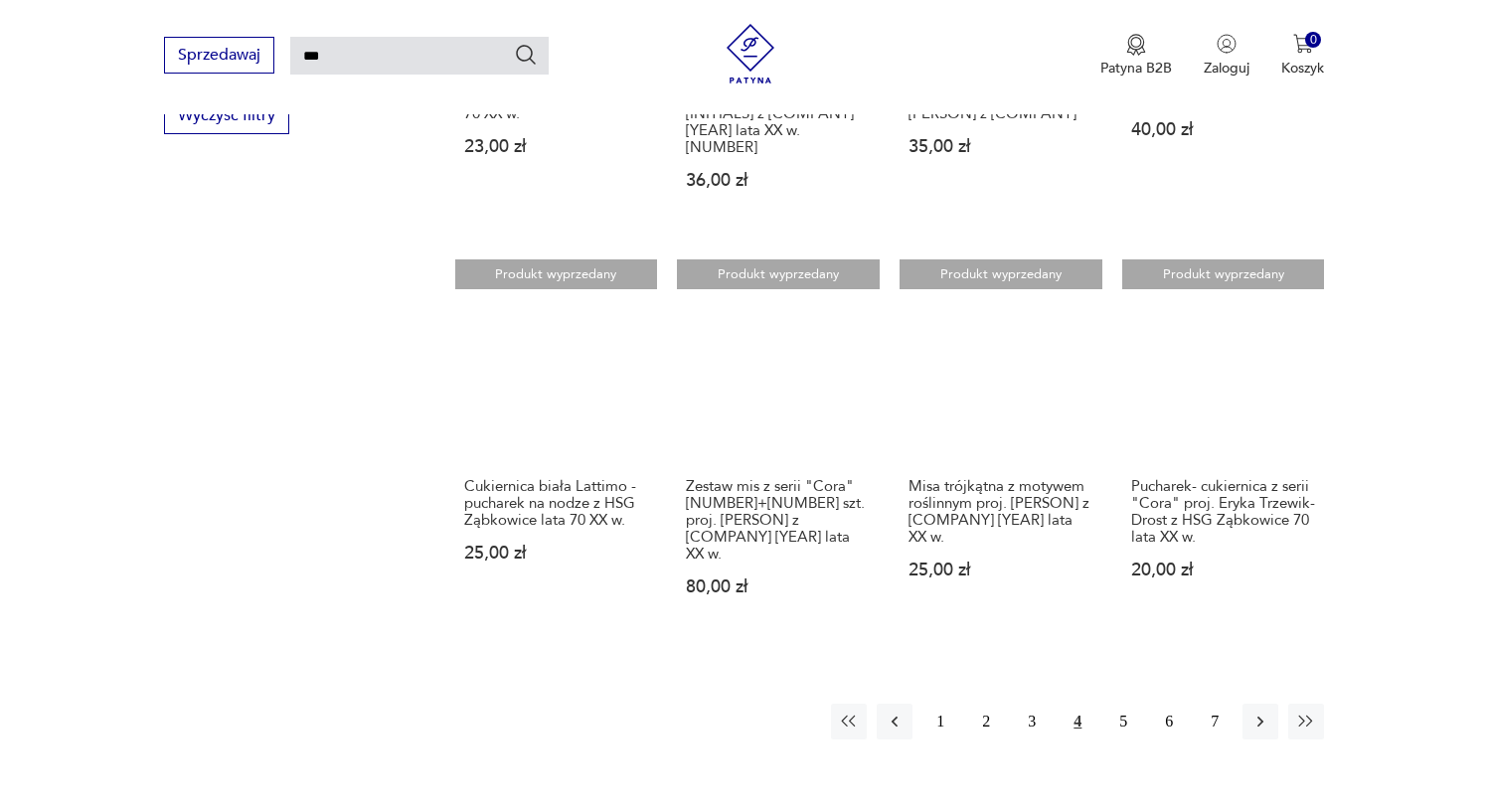 scroll, scrollTop: 1431, scrollLeft: 0, axis: vertical 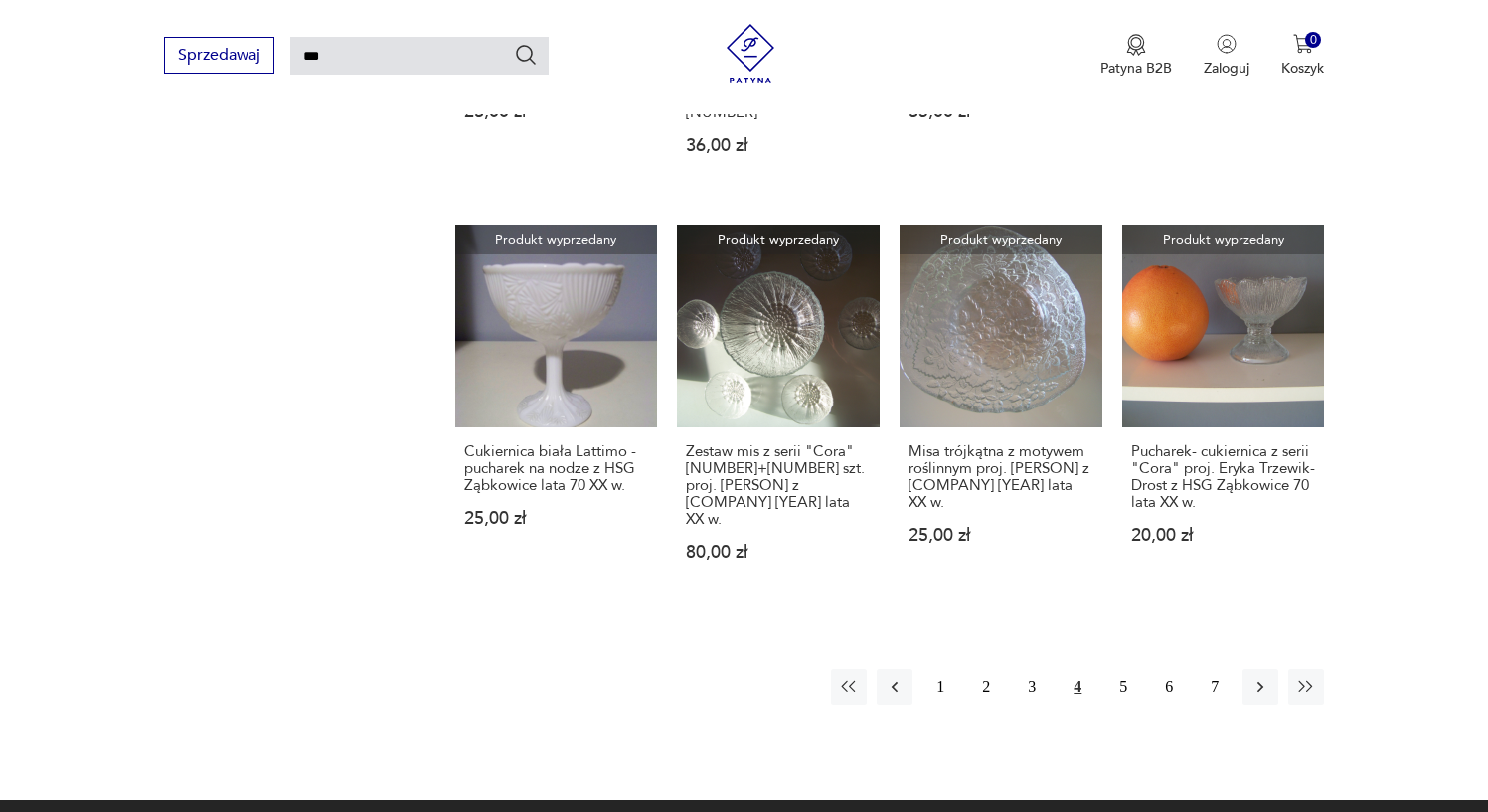click on "***" at bounding box center [419, 56] 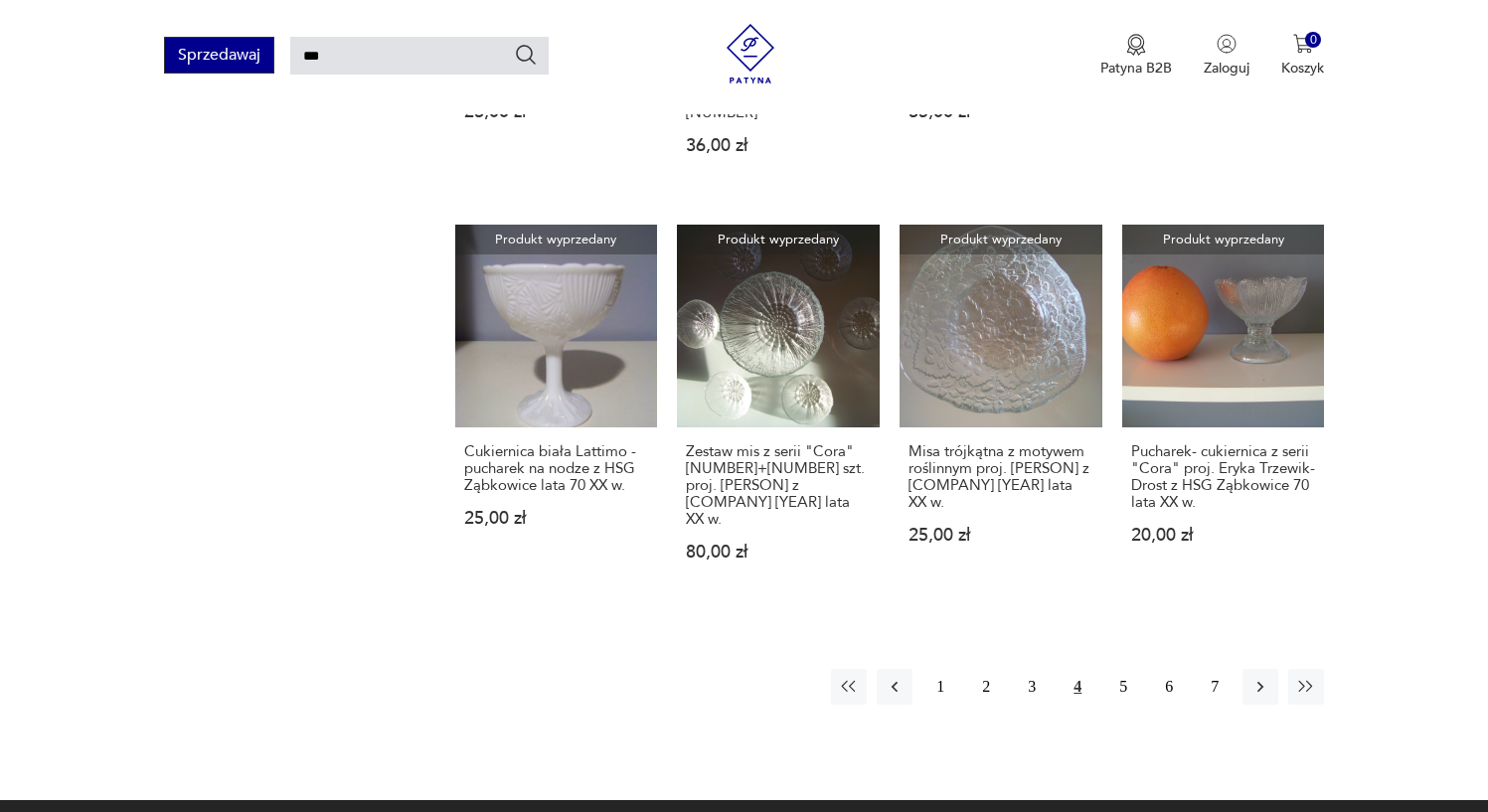 drag, startPoint x: 361, startPoint y: 59, endPoint x: 258, endPoint y: 53, distance: 103.17461 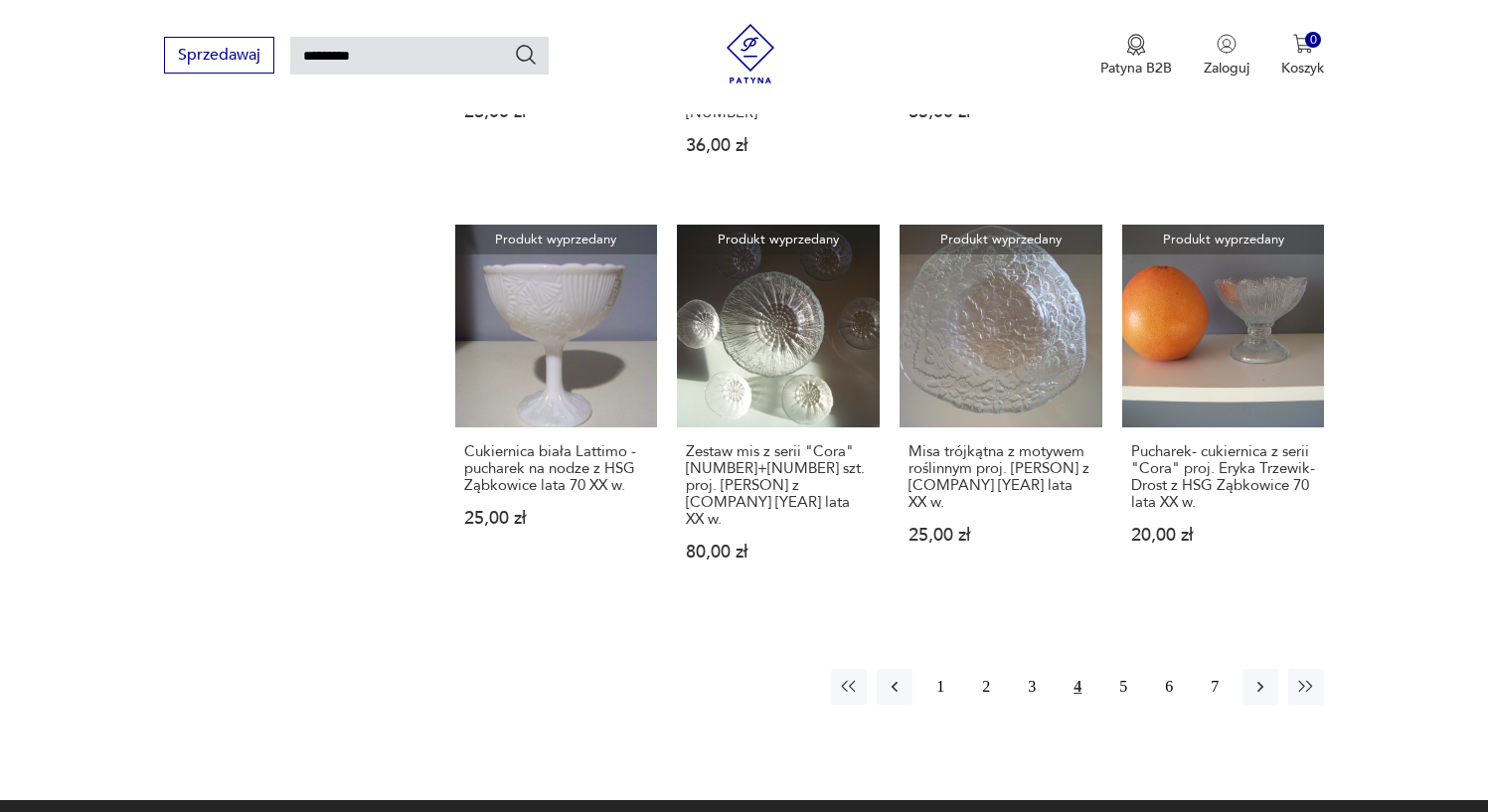type on "*********" 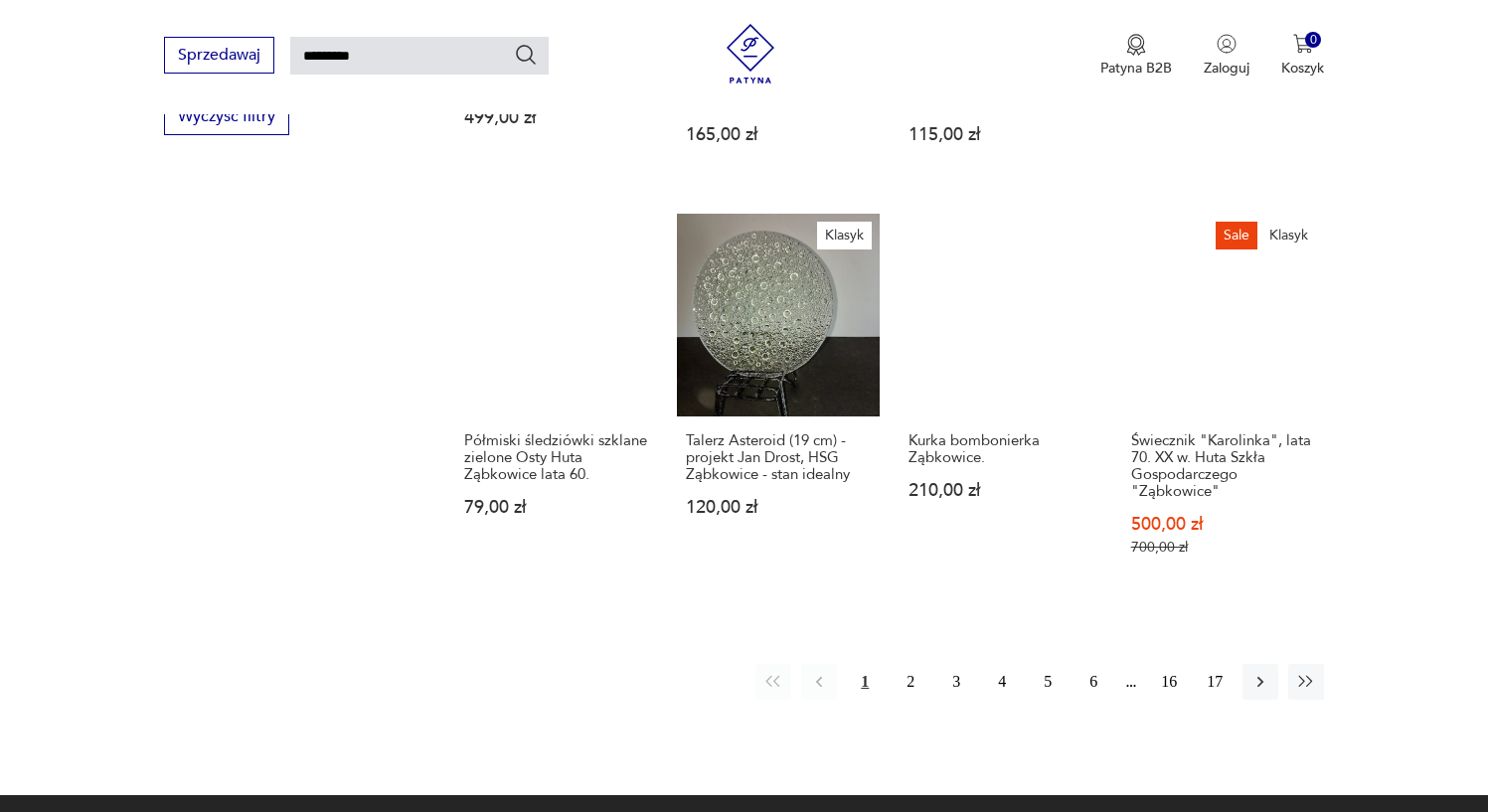 scroll, scrollTop: 1368, scrollLeft: 0, axis: vertical 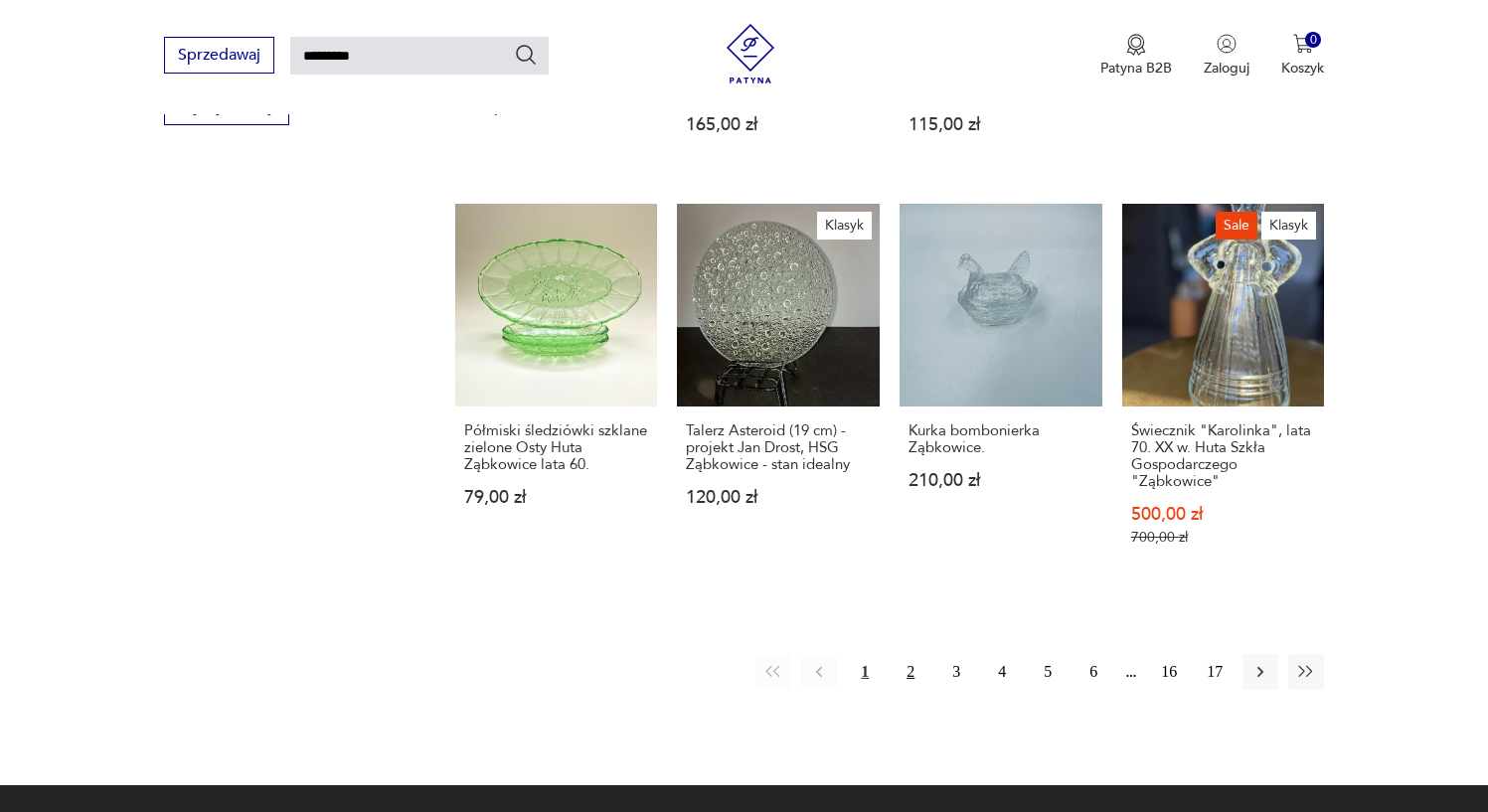 click on "2" at bounding box center [910, 672] 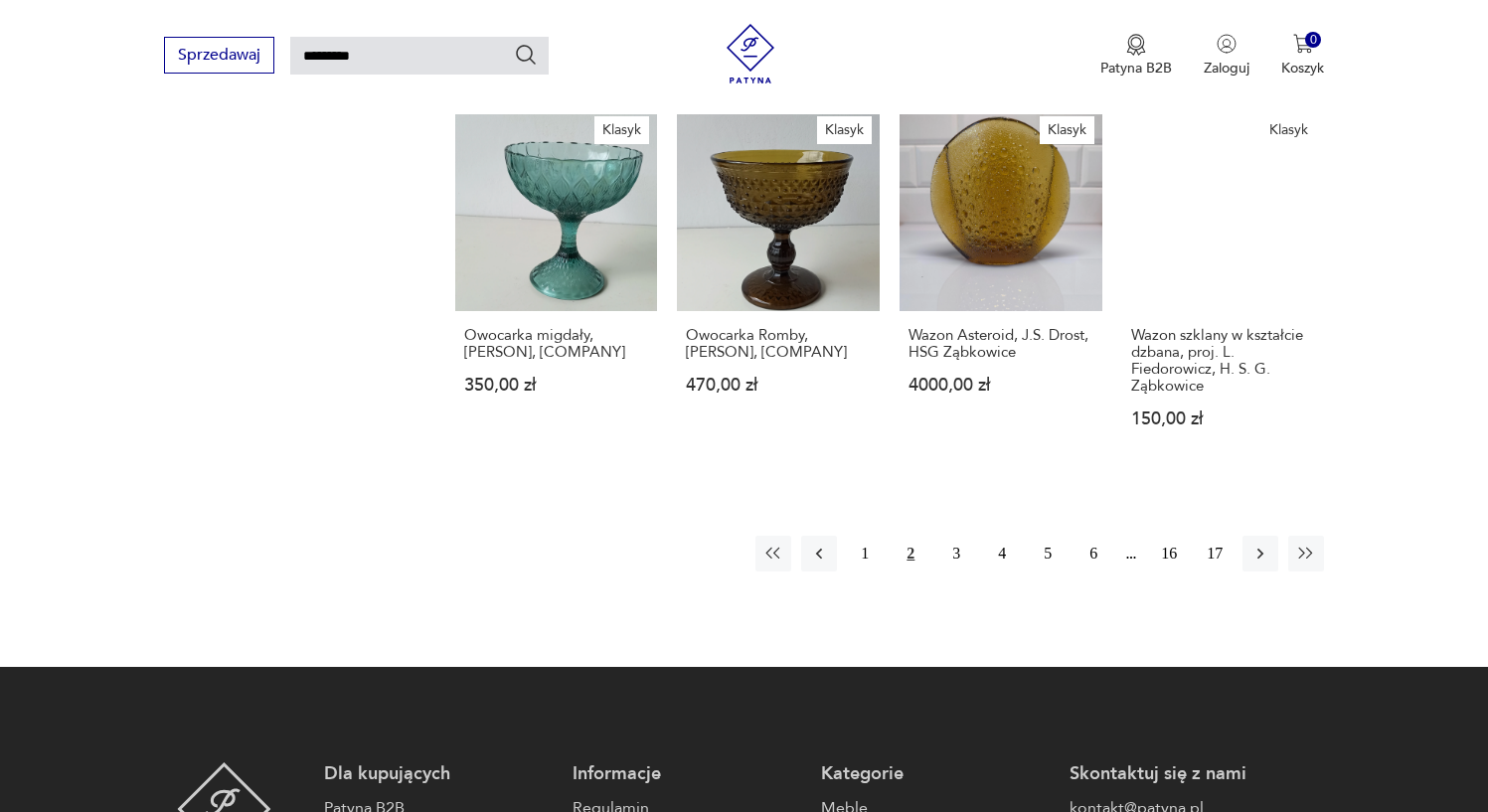 scroll, scrollTop: 1517, scrollLeft: 0, axis: vertical 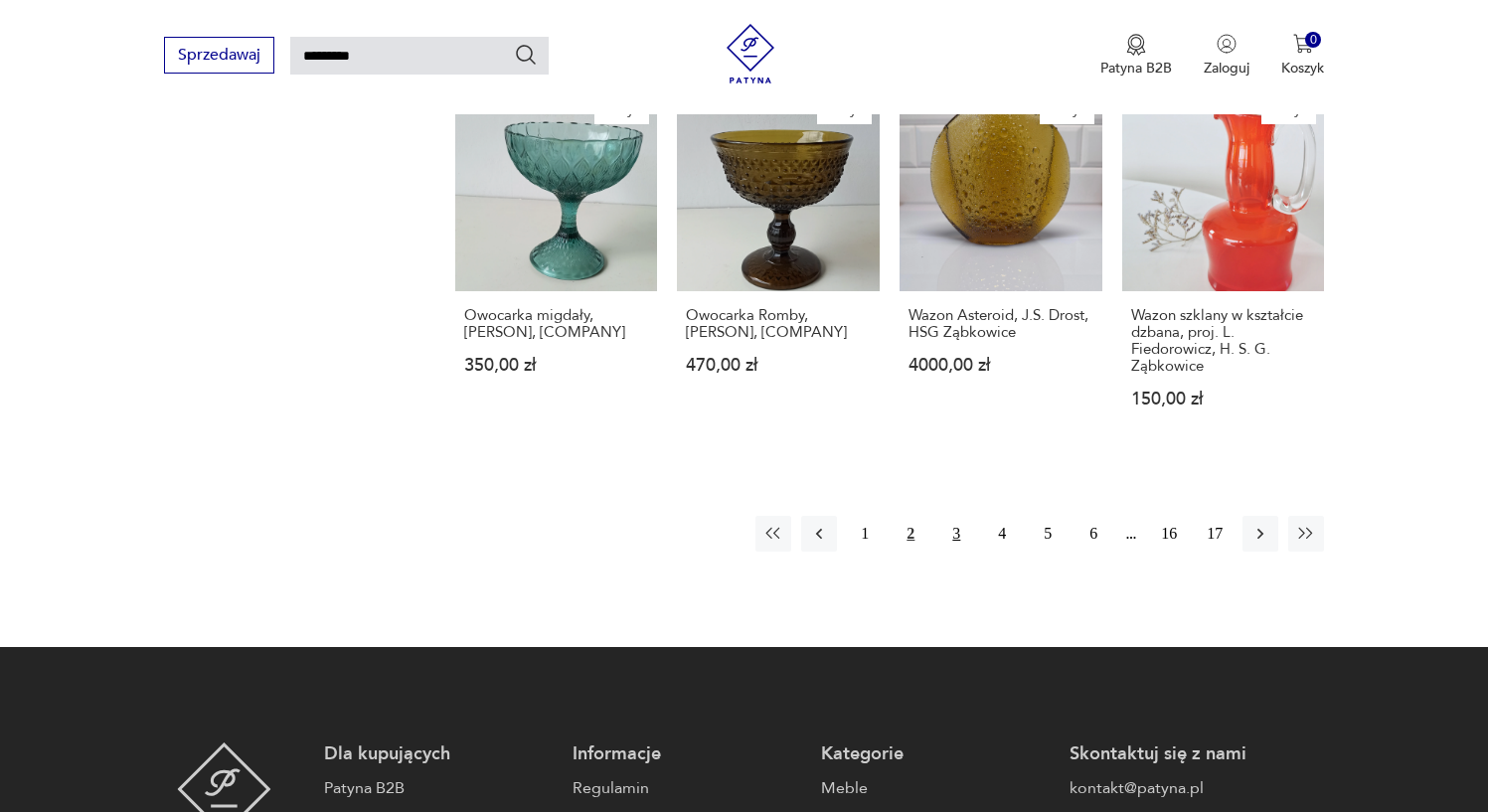 click on "3" at bounding box center (956, 534) 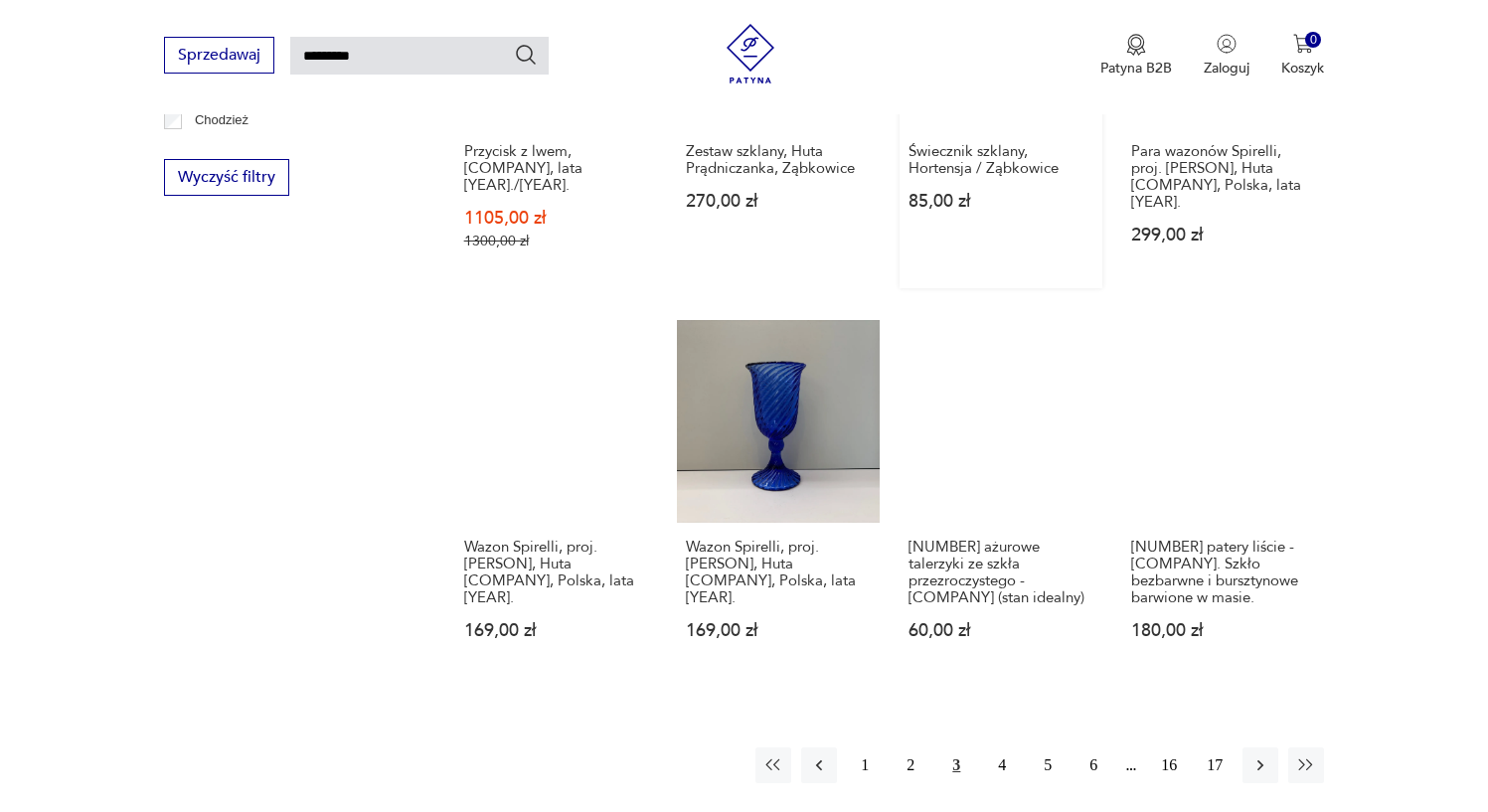 scroll, scrollTop: 1354, scrollLeft: 0, axis: vertical 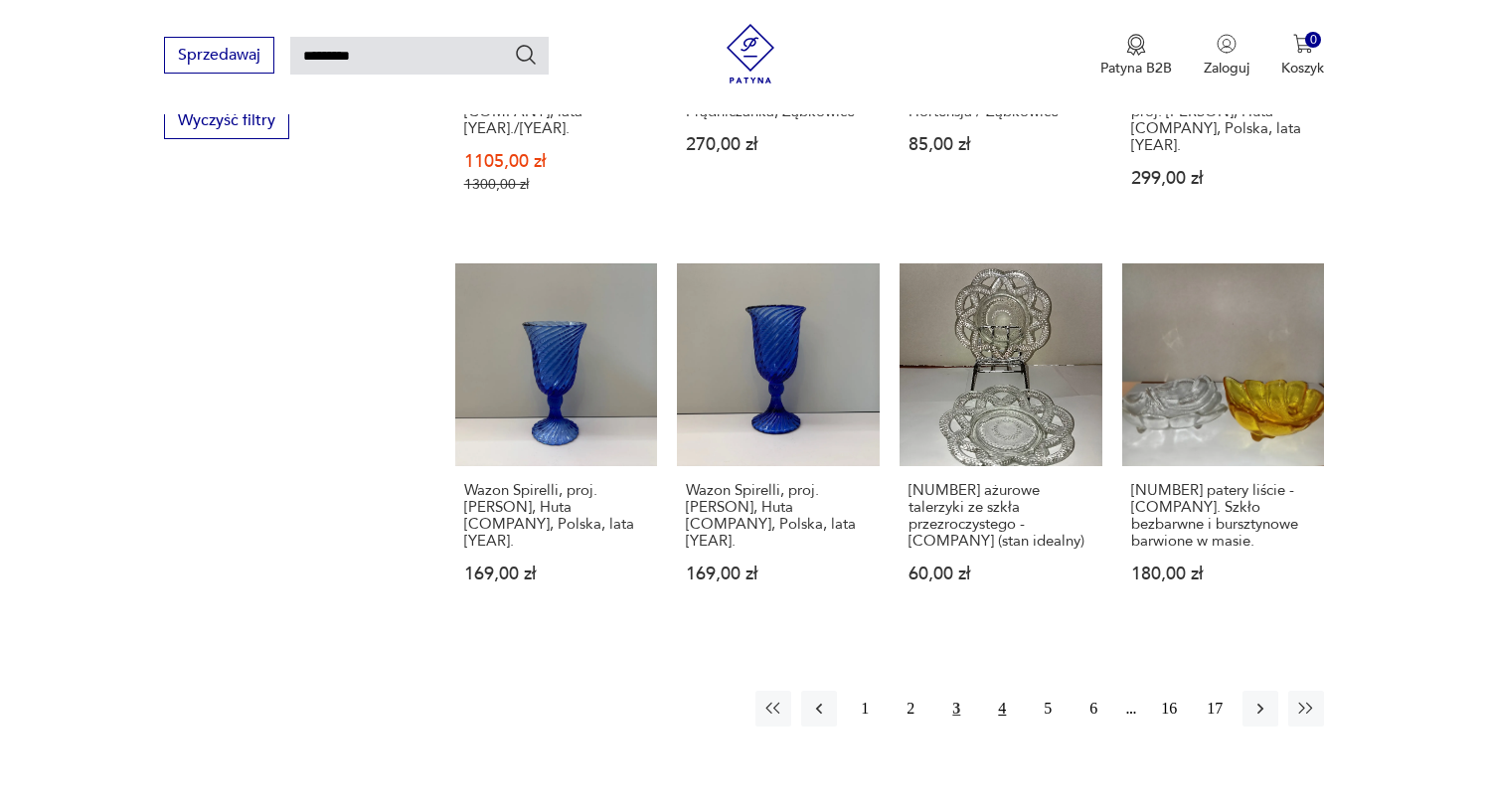 click on "4" at bounding box center (1002, 709) 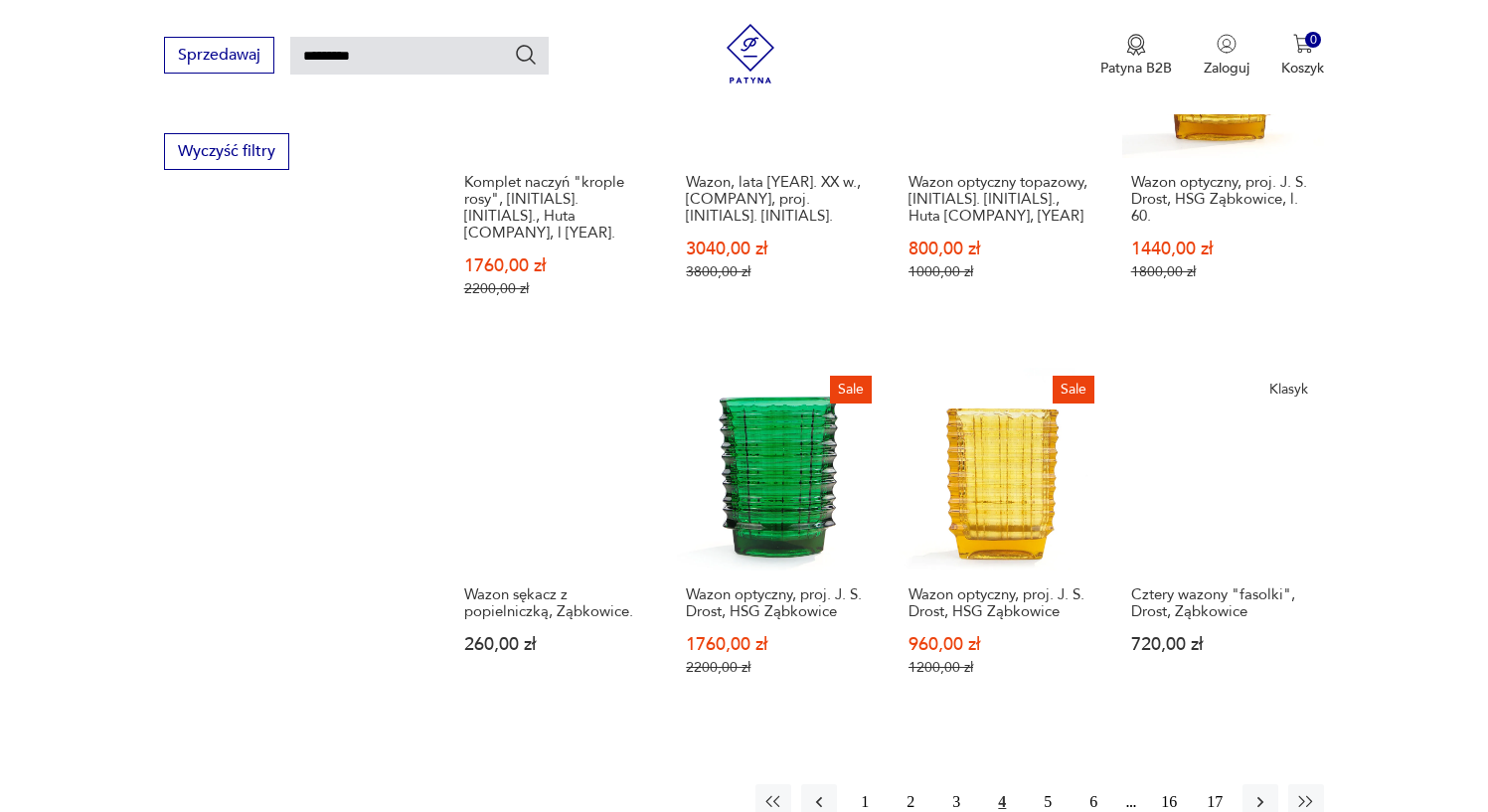 scroll, scrollTop: 1348, scrollLeft: 0, axis: vertical 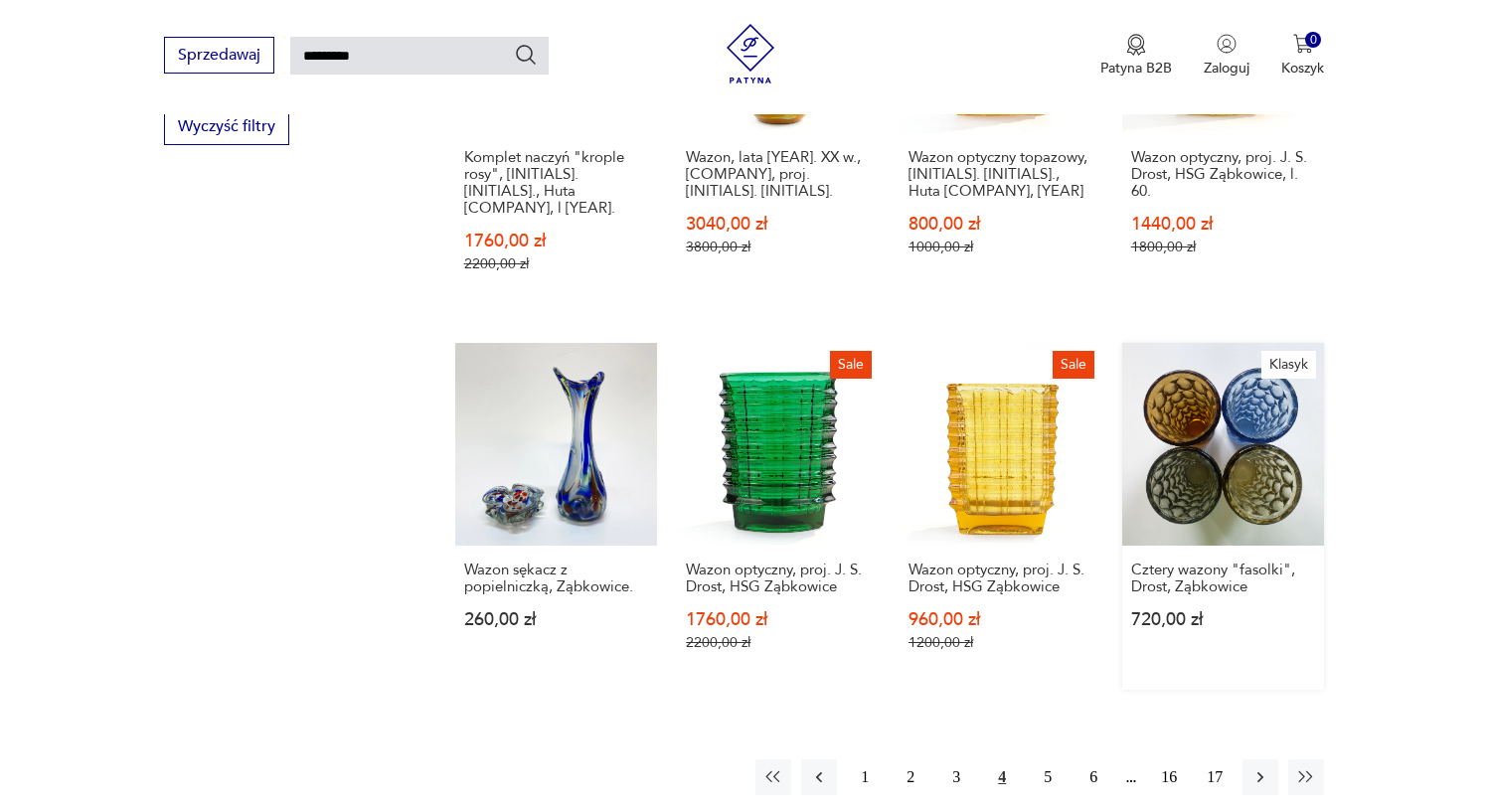 click on "Klasyk Cztery wazony "fasolki", [PERSON], [COMPANY] [YEAR],00 zł" at bounding box center [1224, 516] 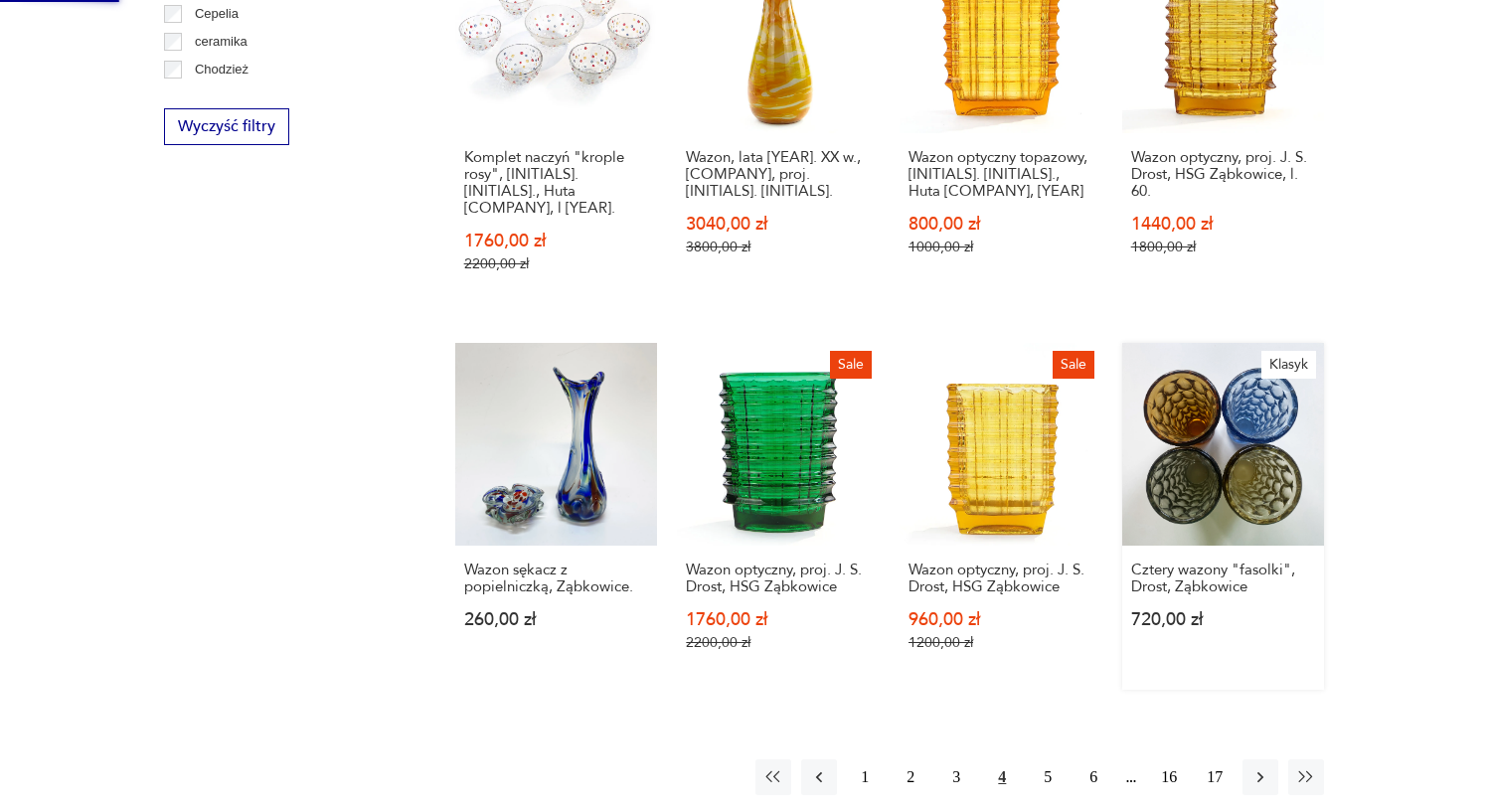 scroll, scrollTop: 0, scrollLeft: 0, axis: both 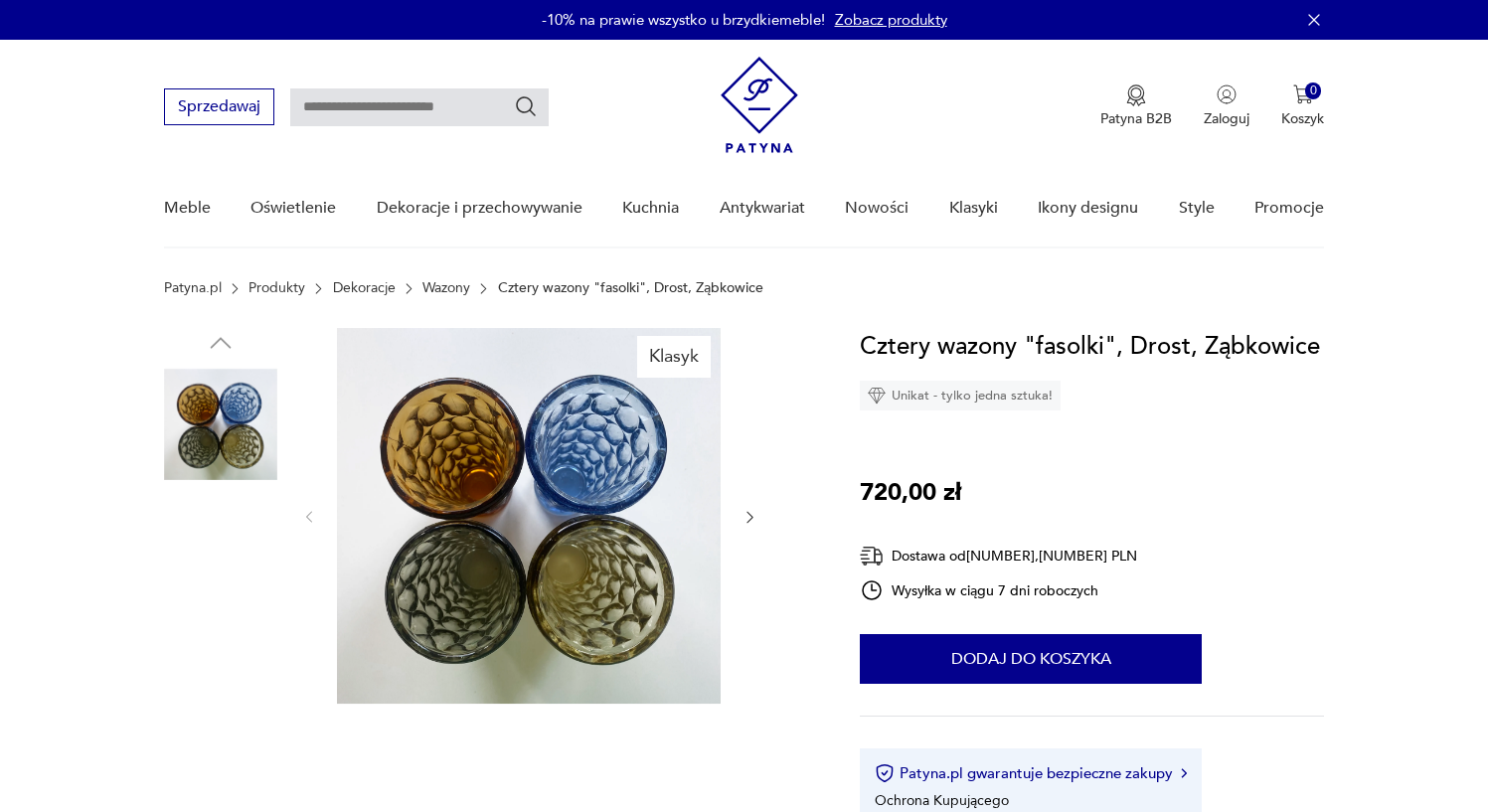 click at bounding box center (221, 552) 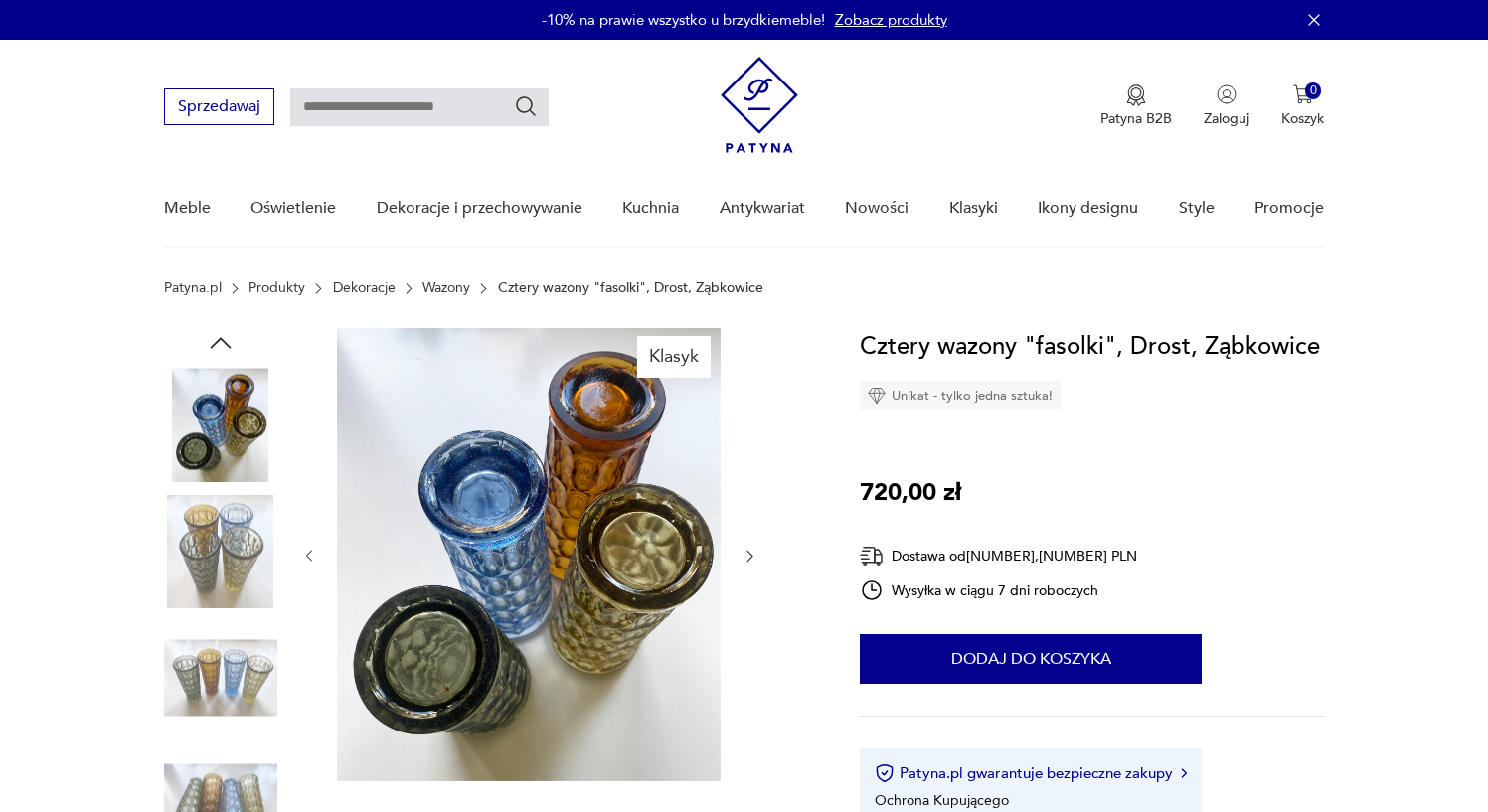 click at bounding box center (0, 0) 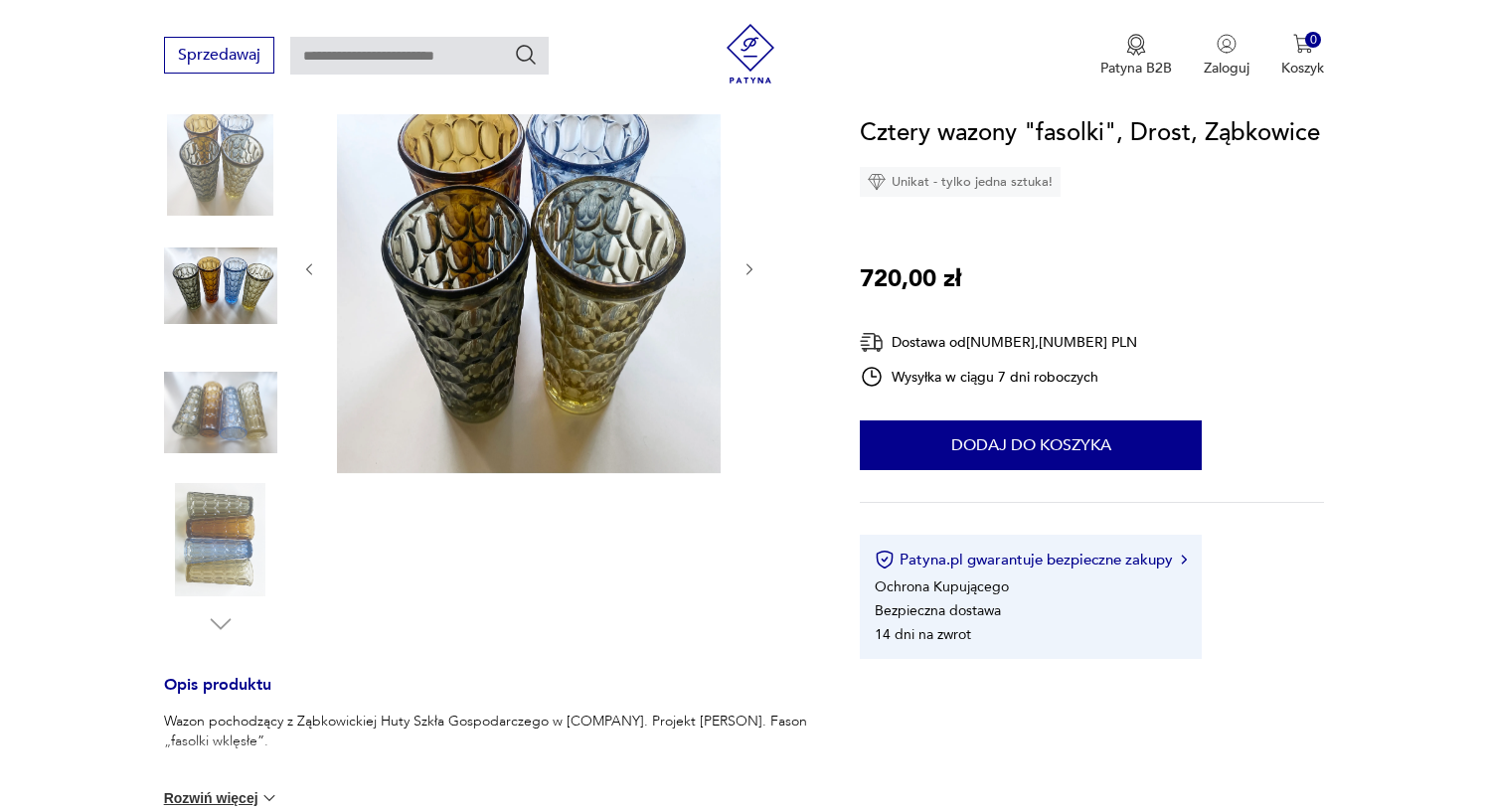 scroll, scrollTop: 285, scrollLeft: 0, axis: vertical 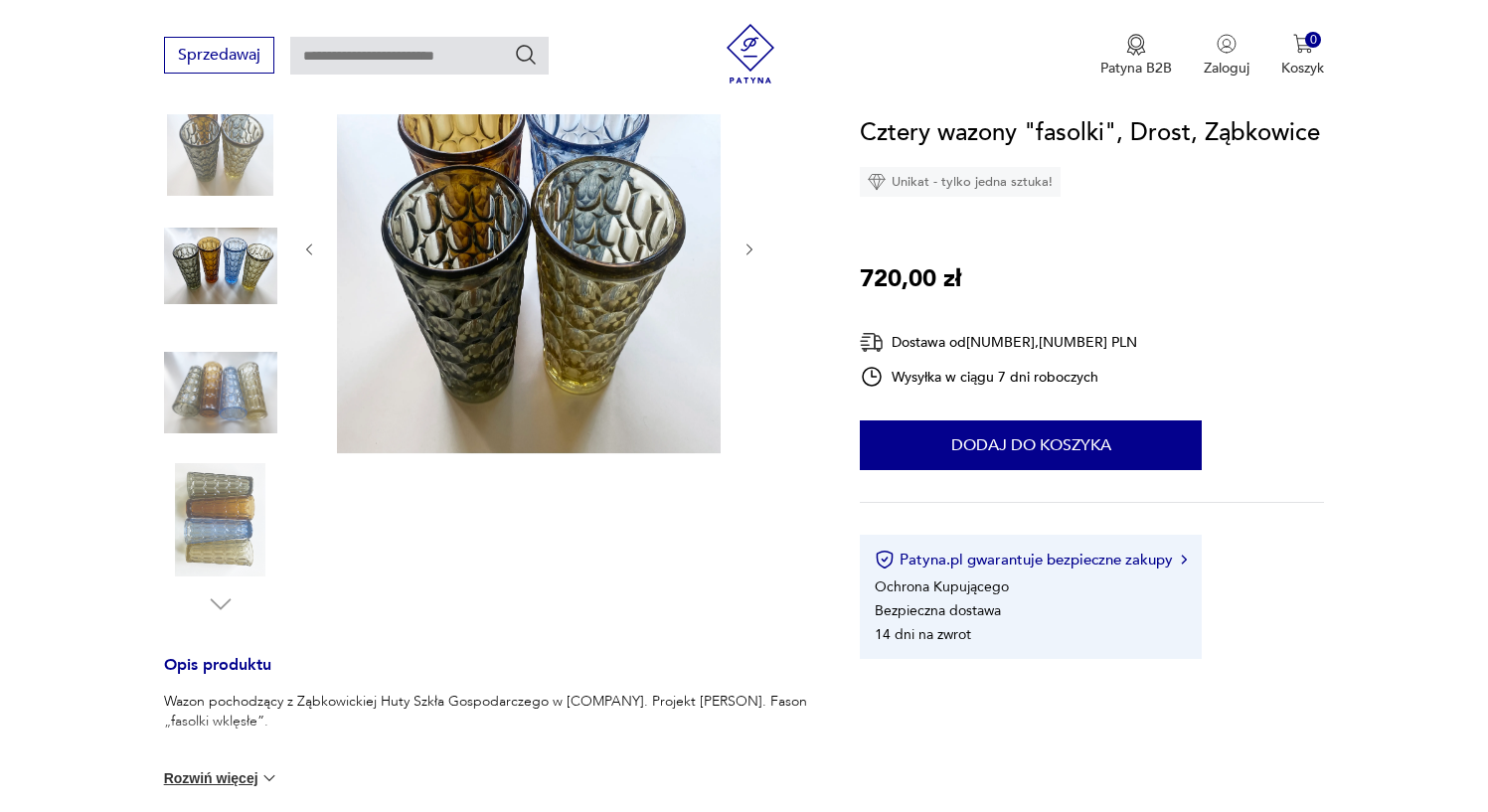 click at bounding box center [0, 0] 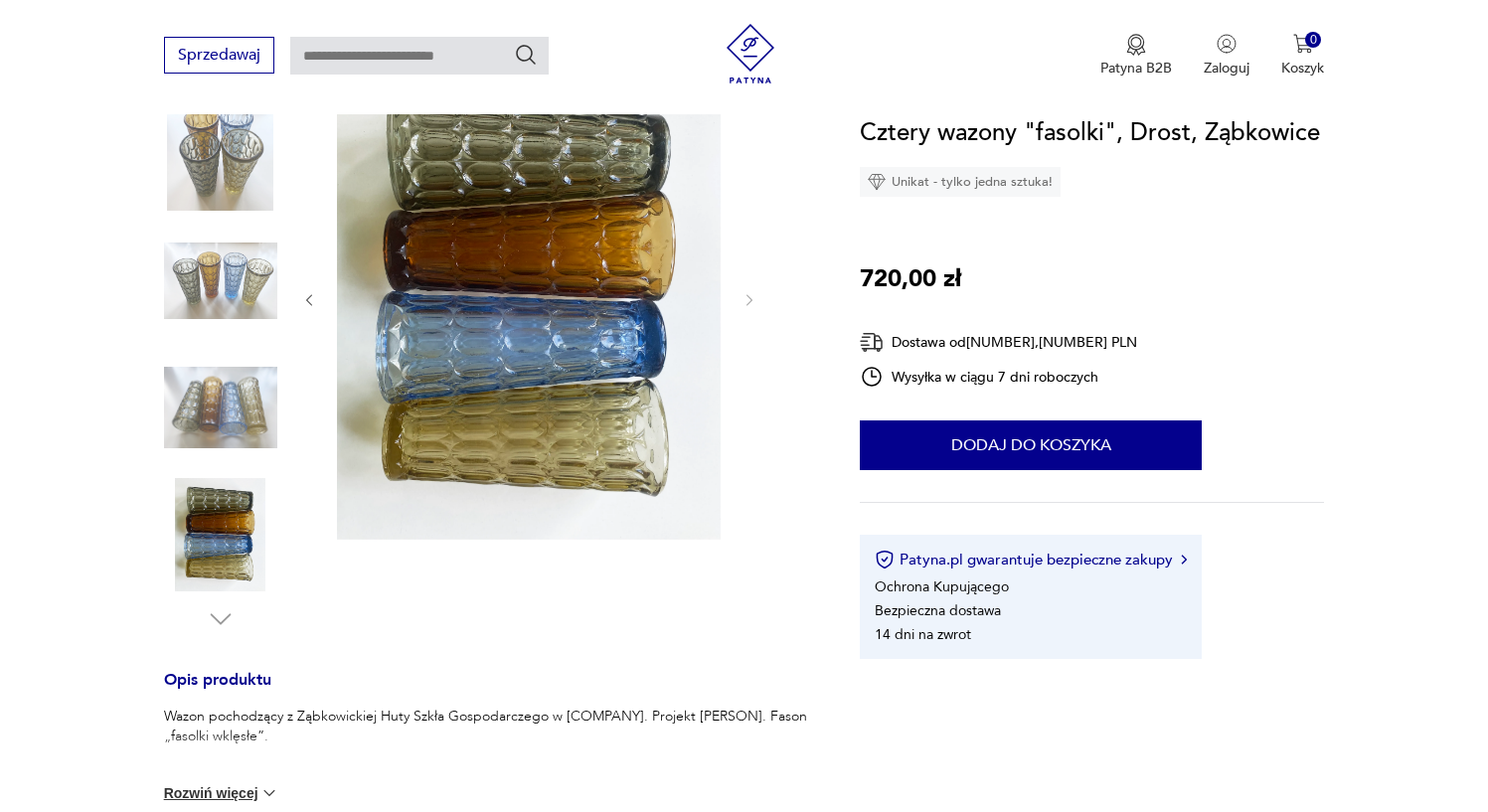 scroll, scrollTop: 174, scrollLeft: 0, axis: vertical 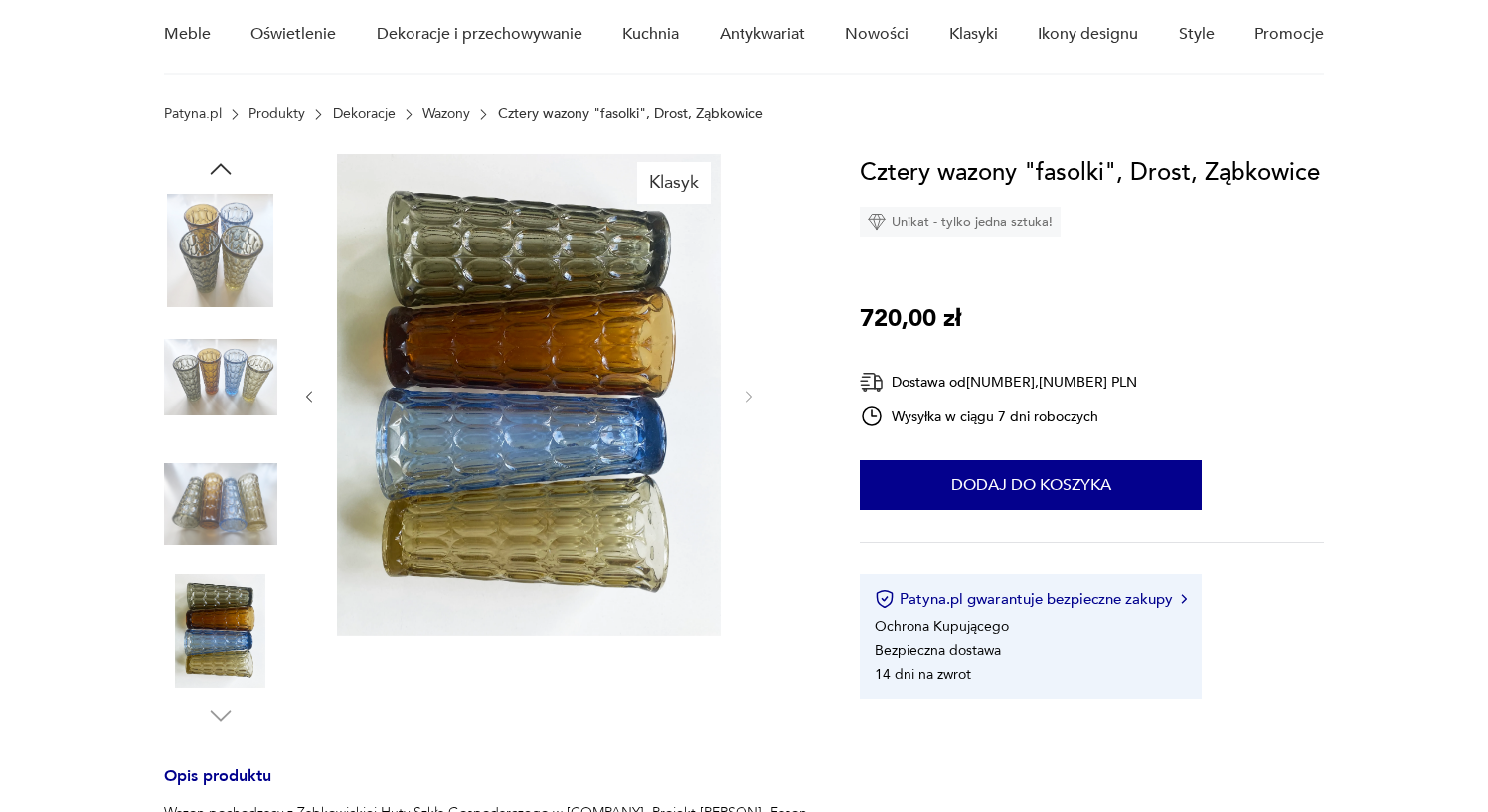 click at bounding box center (0, 0) 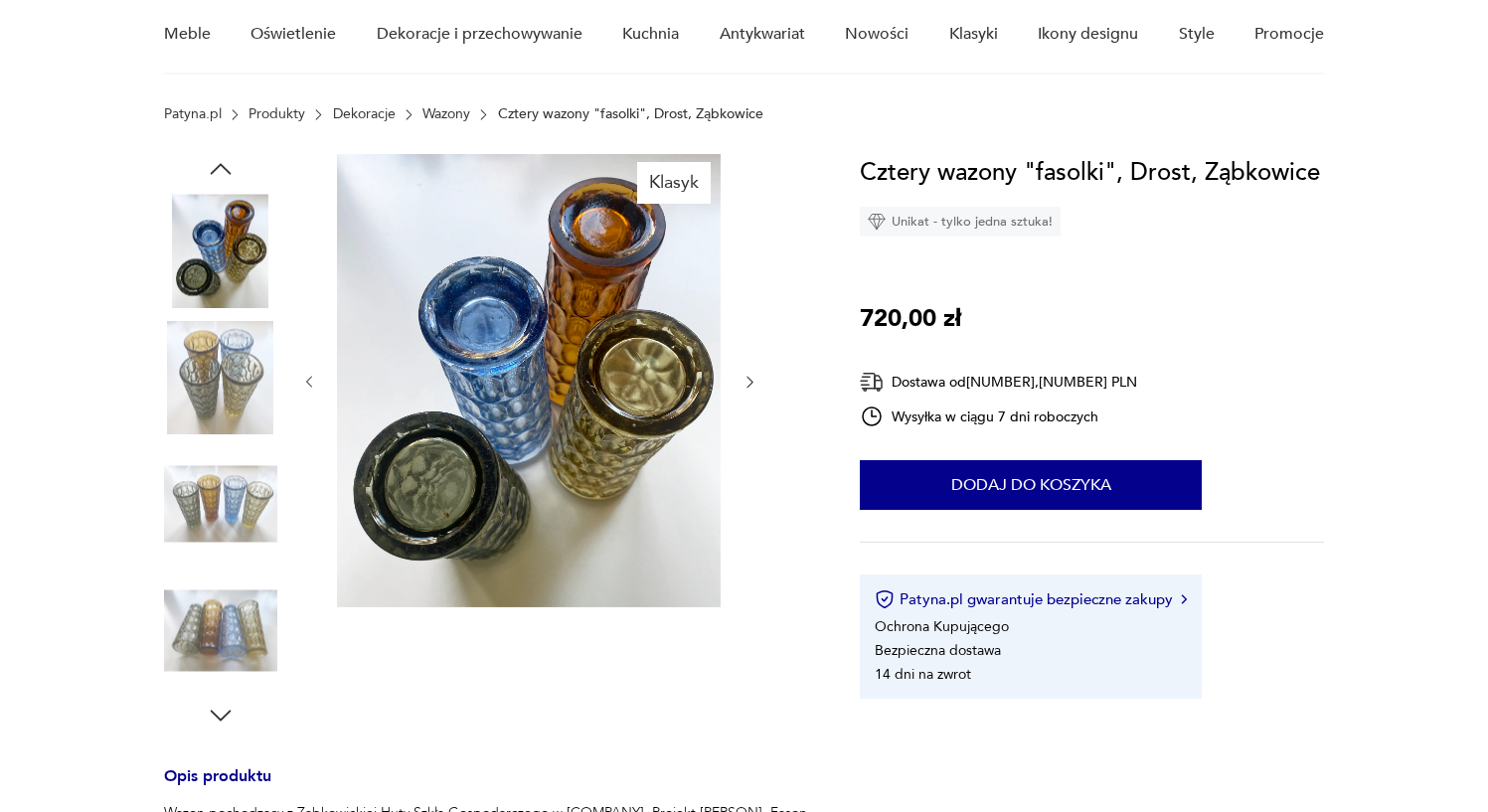 click at bounding box center [0, 0] 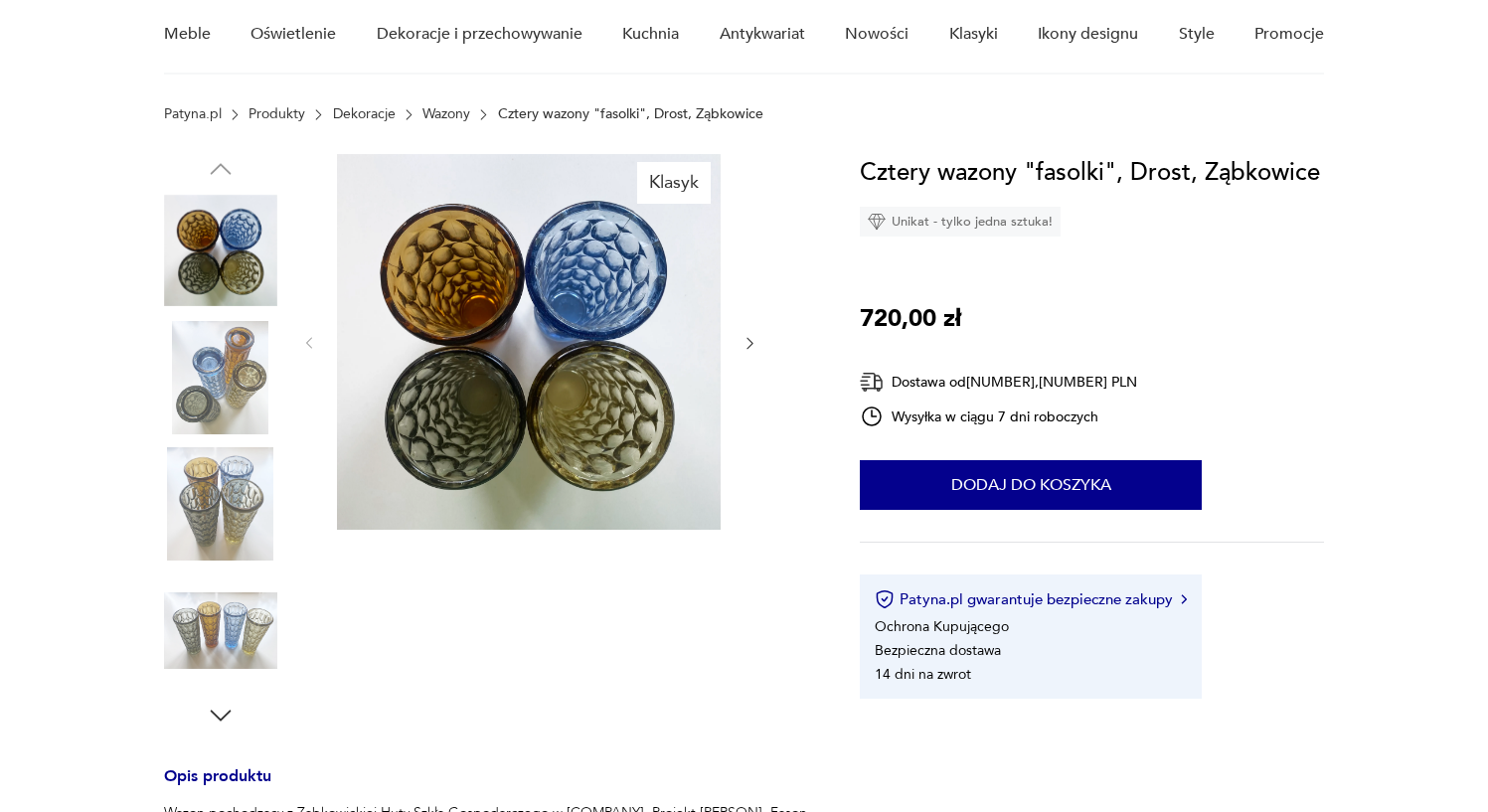 click at bounding box center [221, 378] 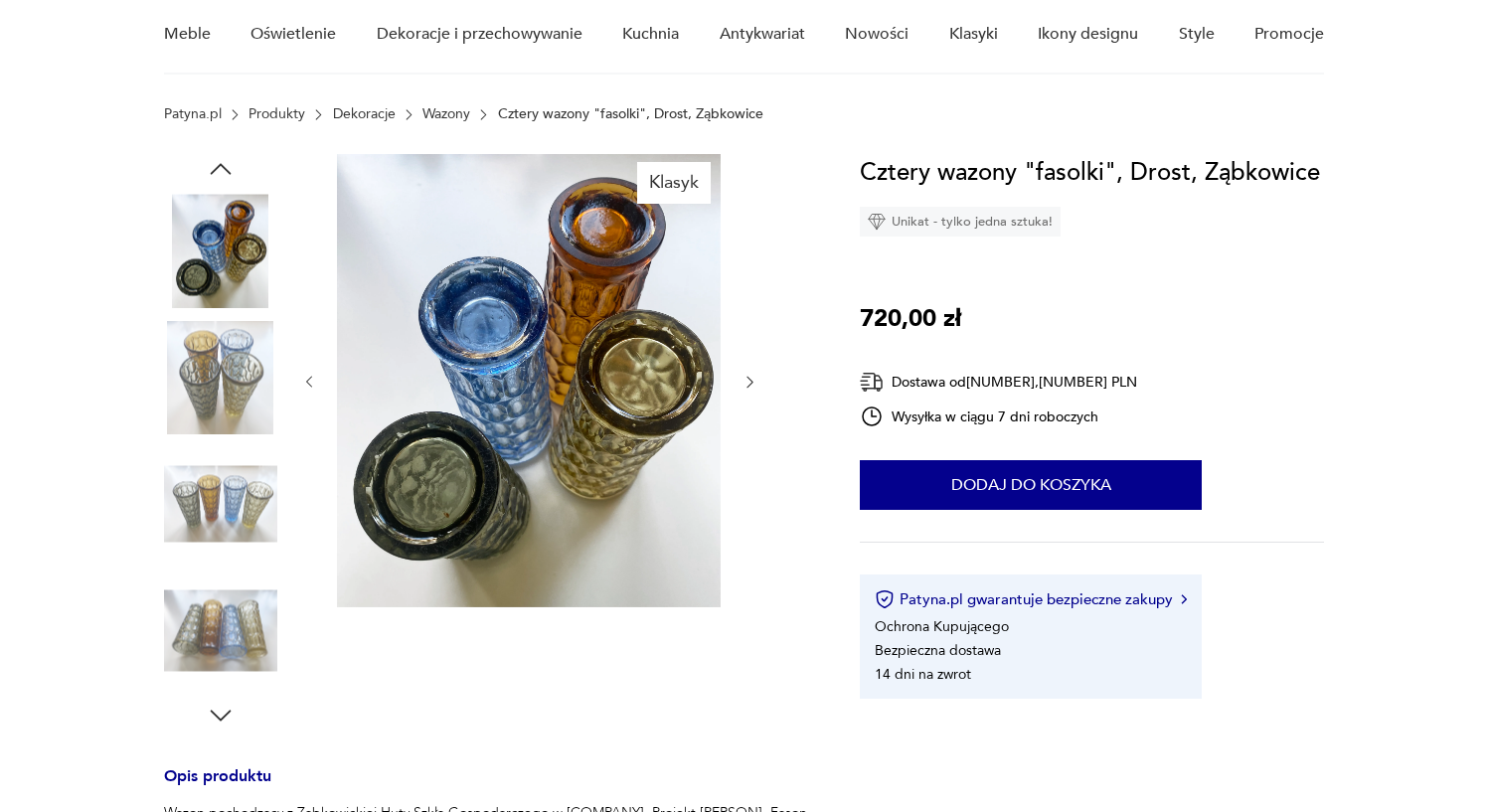 click at bounding box center (0, 0) 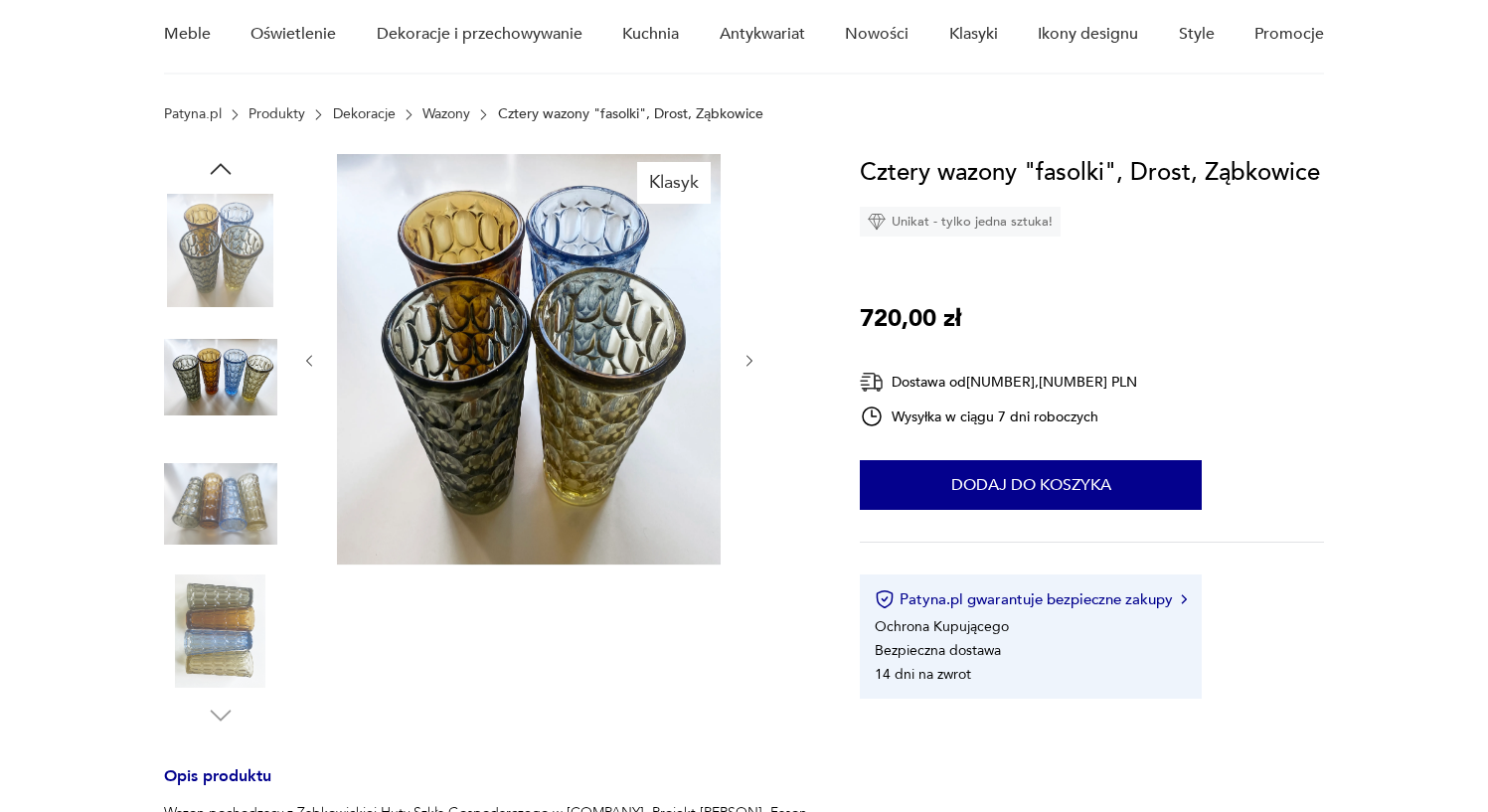 click at bounding box center (529, 359) 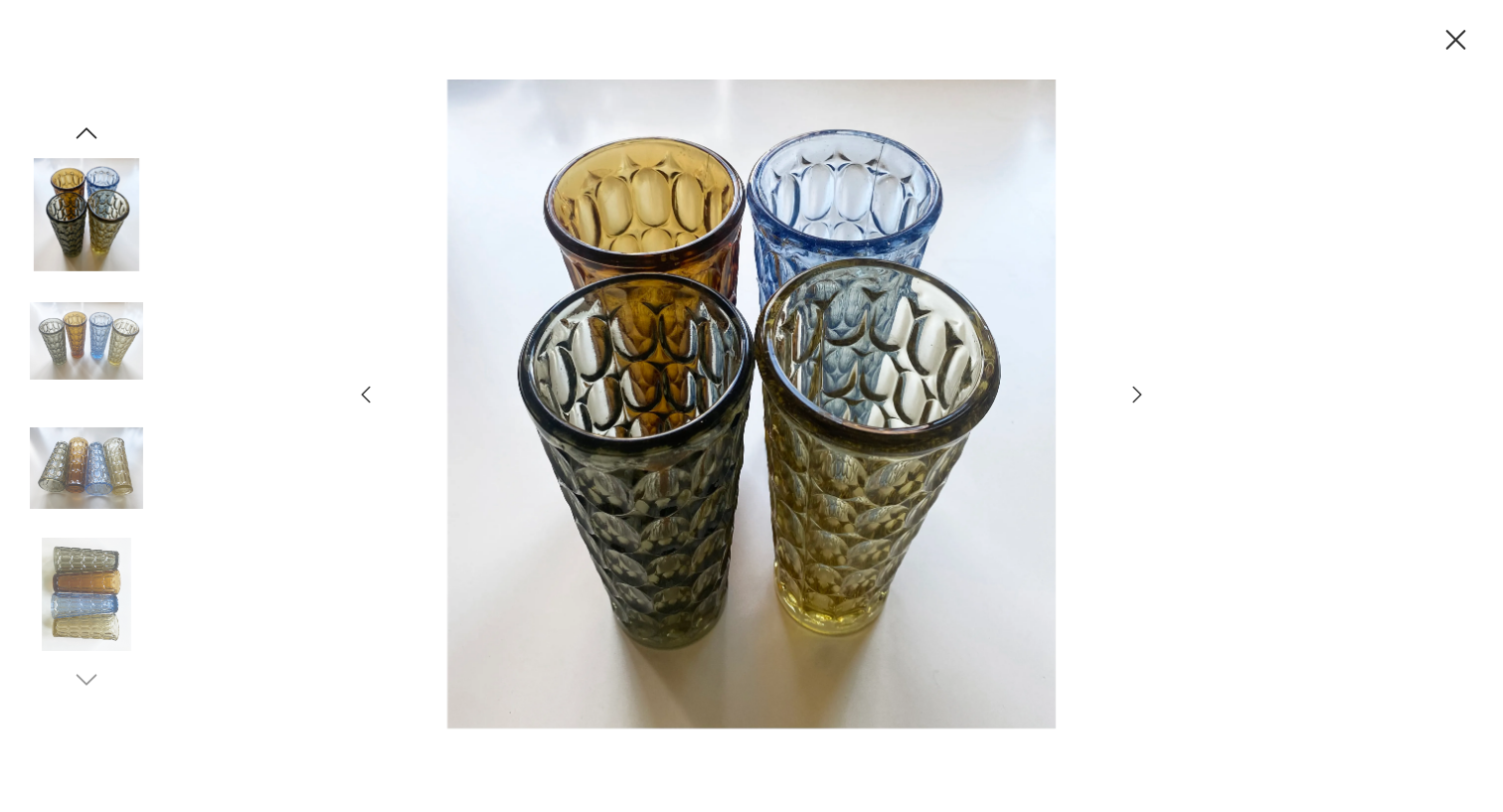 click at bounding box center [86, -39] 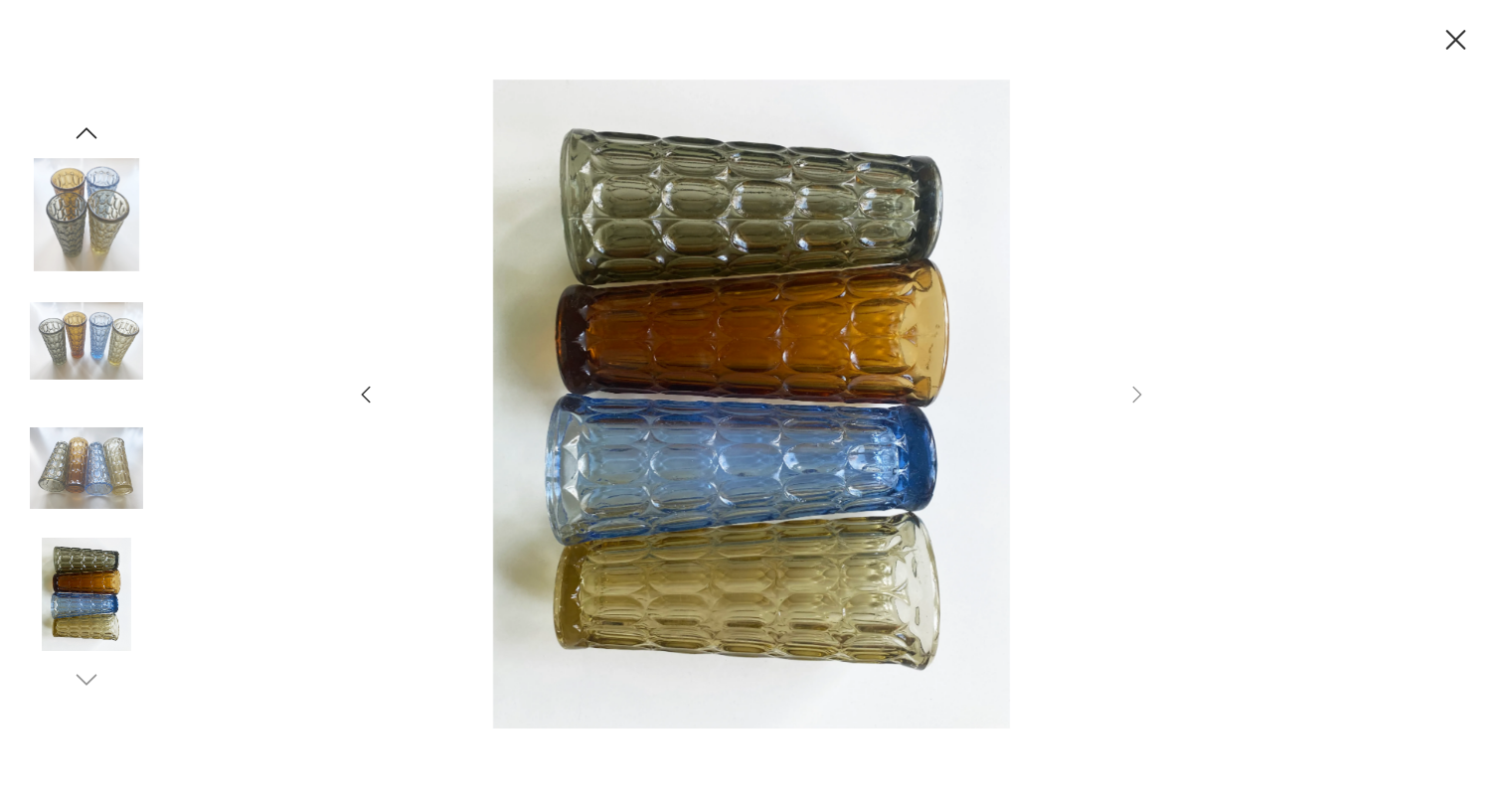 click at bounding box center [86, 341] 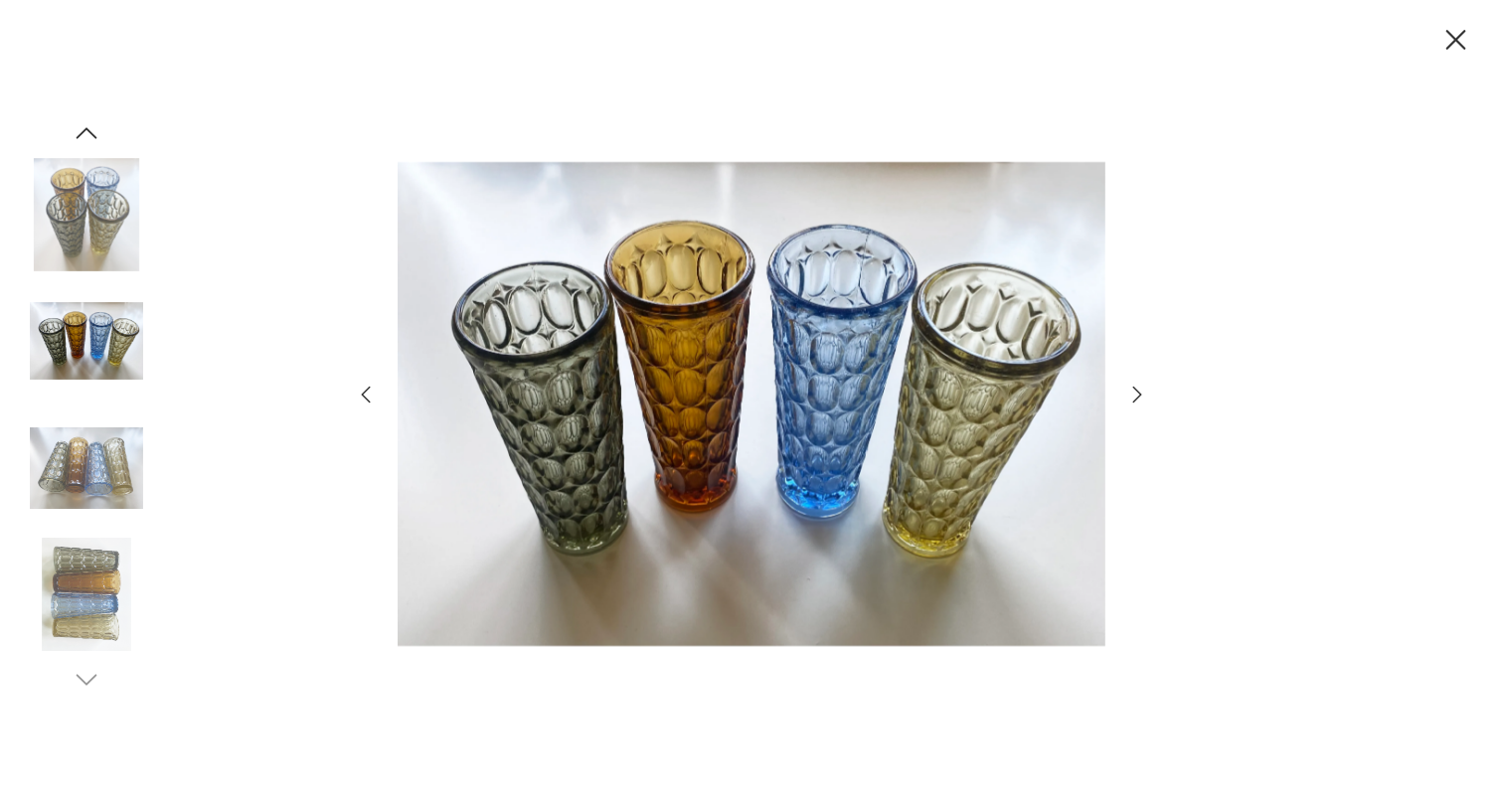 click at bounding box center [1455, 40] 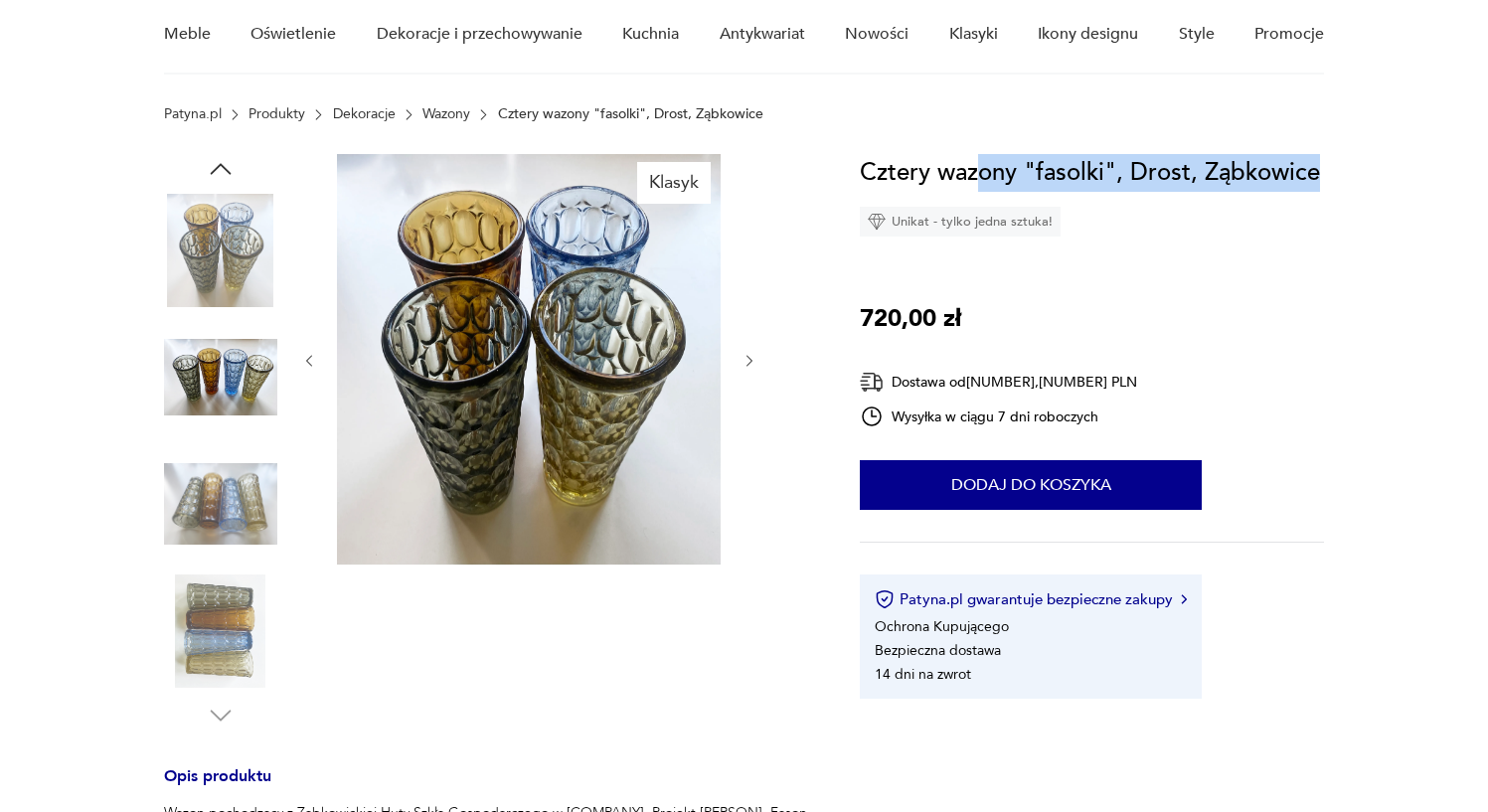 drag, startPoint x: 1322, startPoint y: 173, endPoint x: 1034, endPoint y: 183, distance: 288.17356 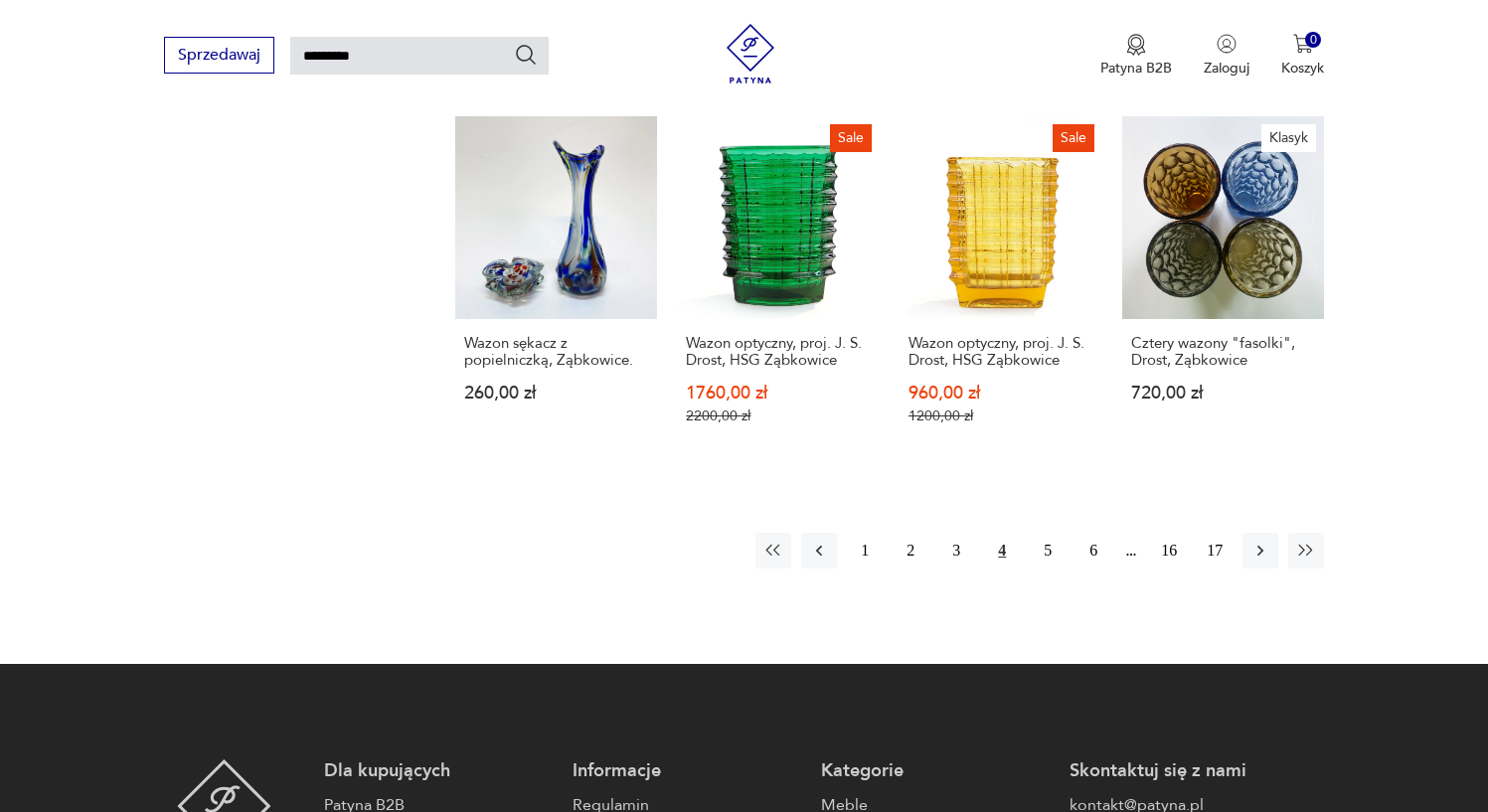 scroll, scrollTop: 1539, scrollLeft: 0, axis: vertical 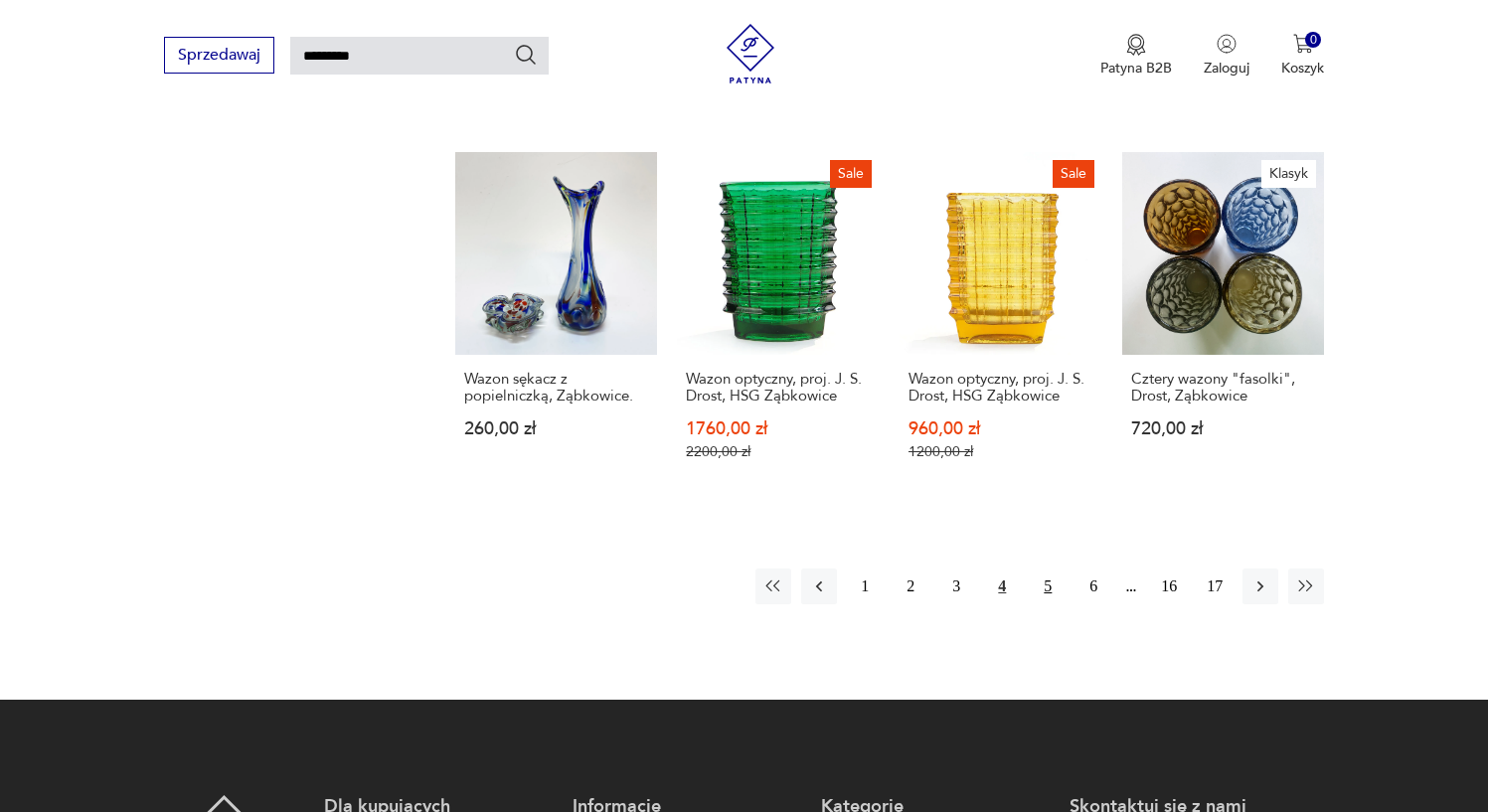 click on "5" at bounding box center (1048, 586) 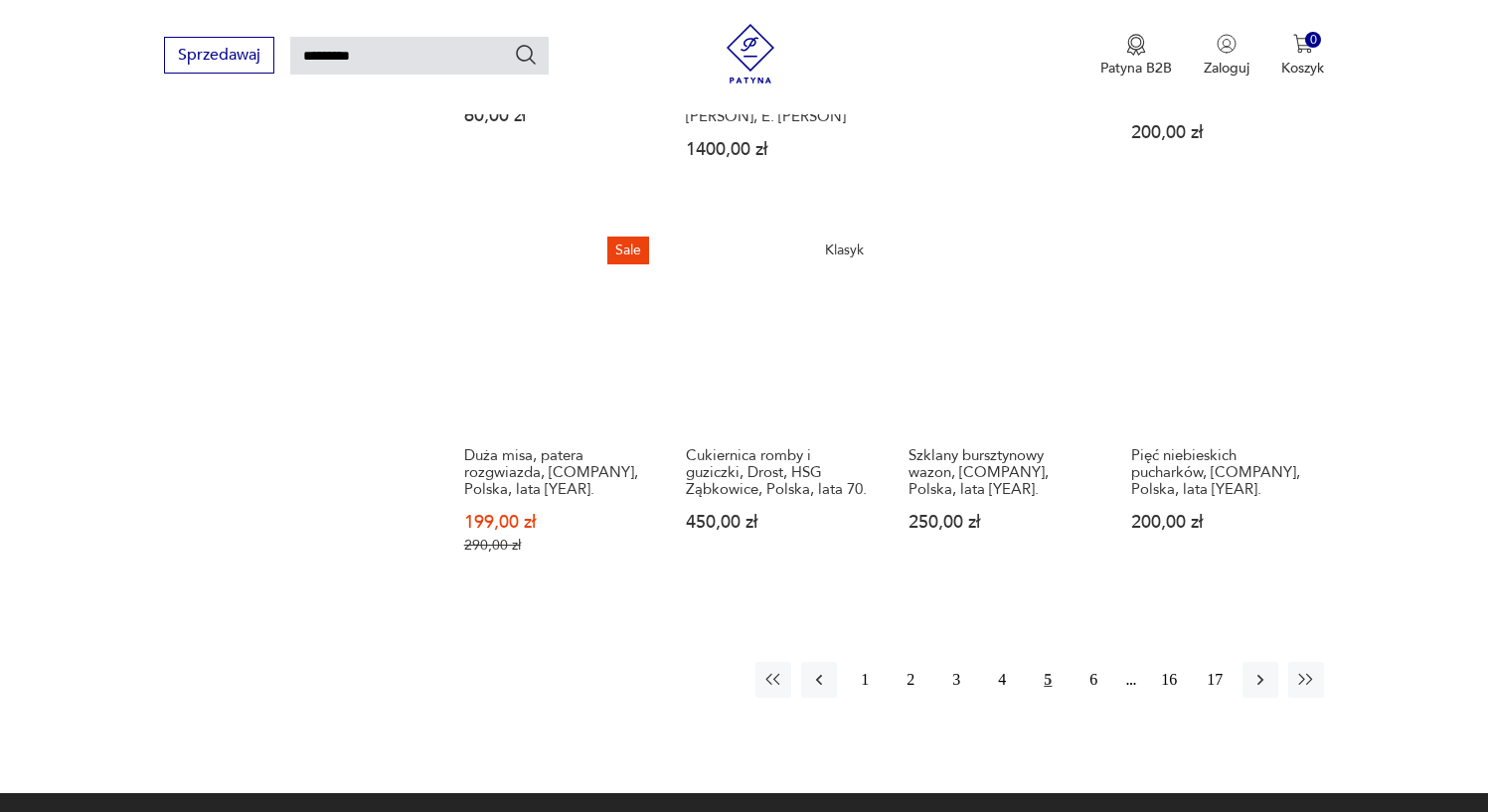 scroll, scrollTop: 1442, scrollLeft: 0, axis: vertical 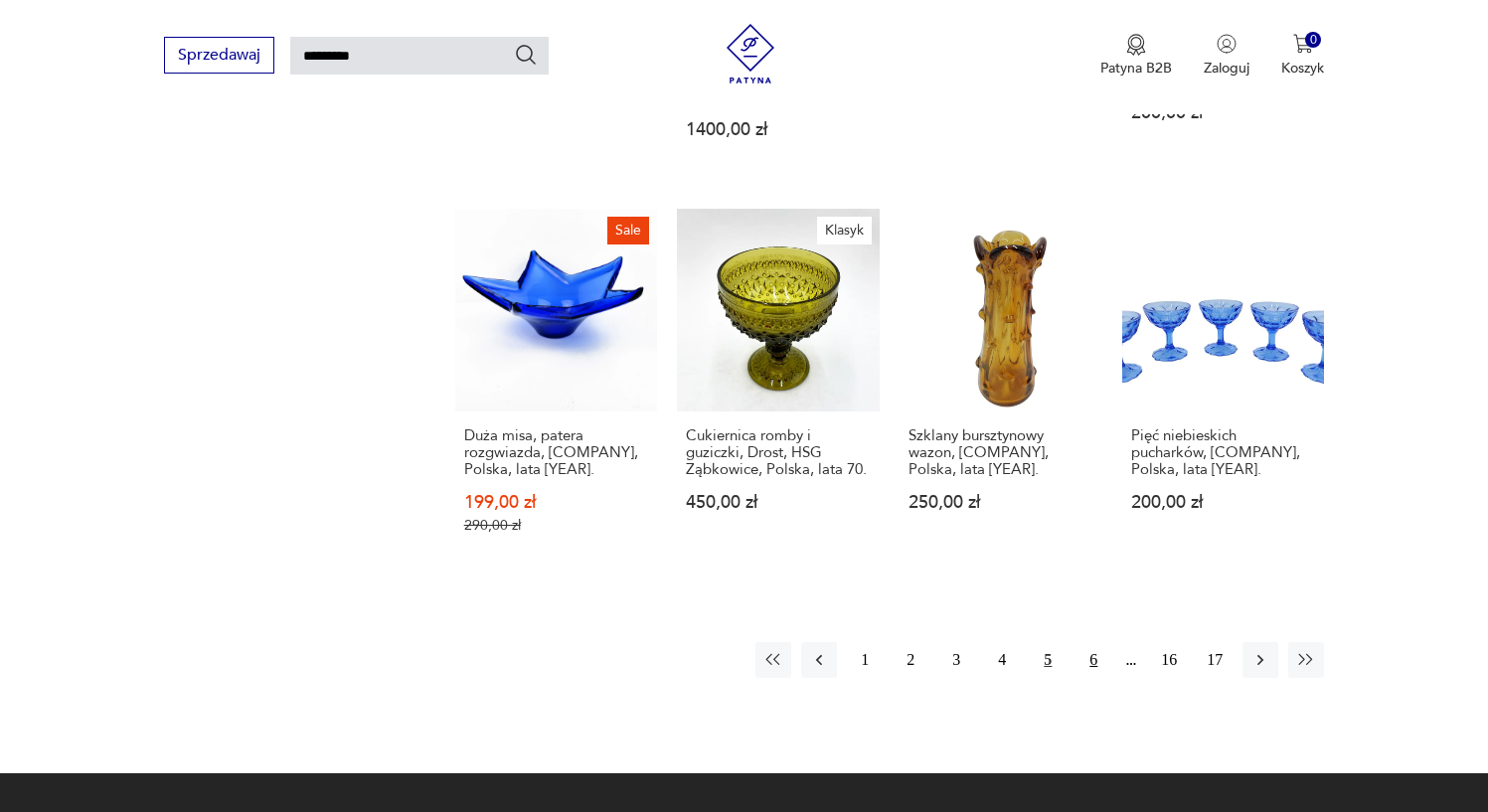 click on "6" at bounding box center [1093, 660] 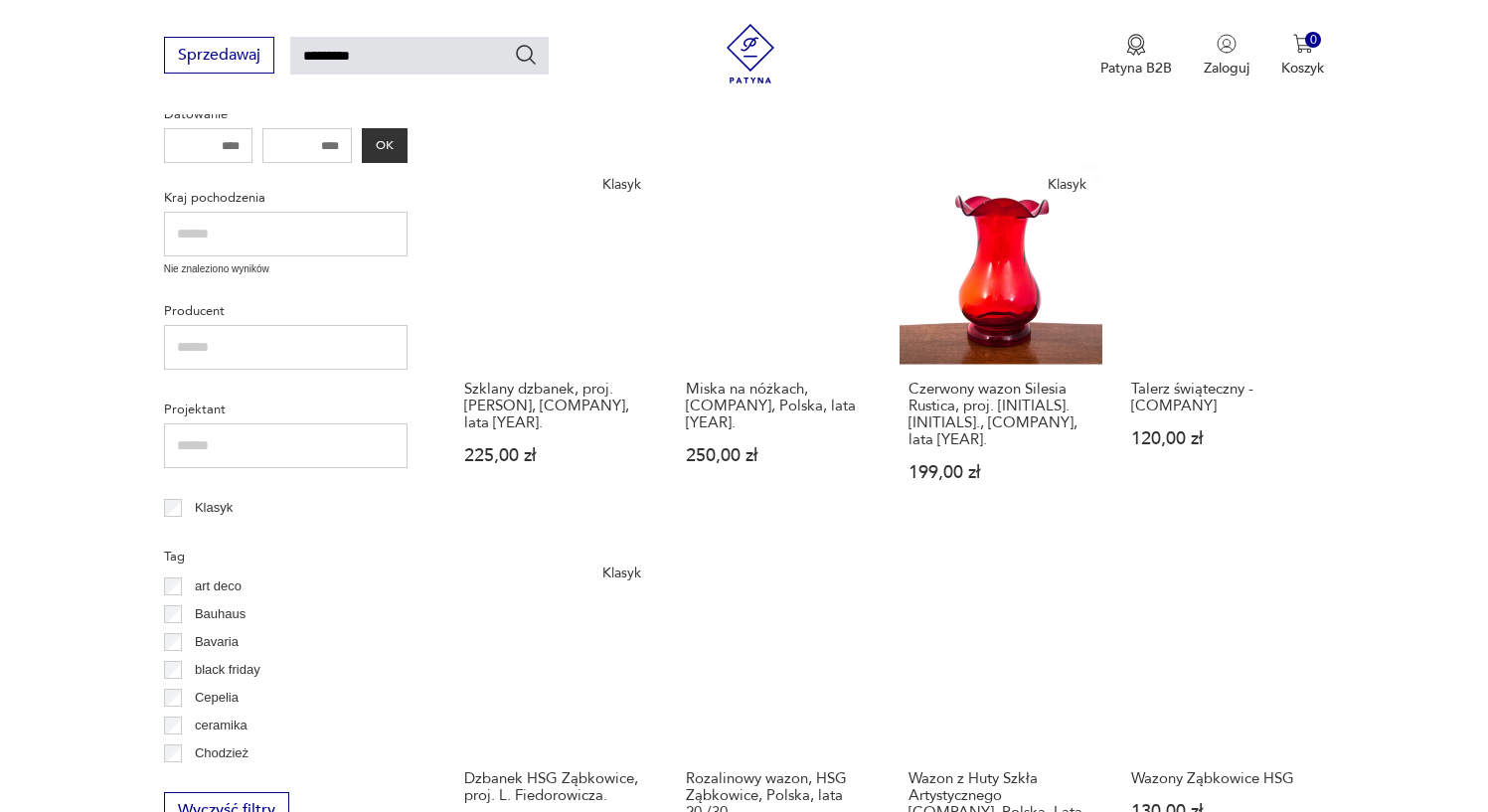 scroll, scrollTop: 682, scrollLeft: 0, axis: vertical 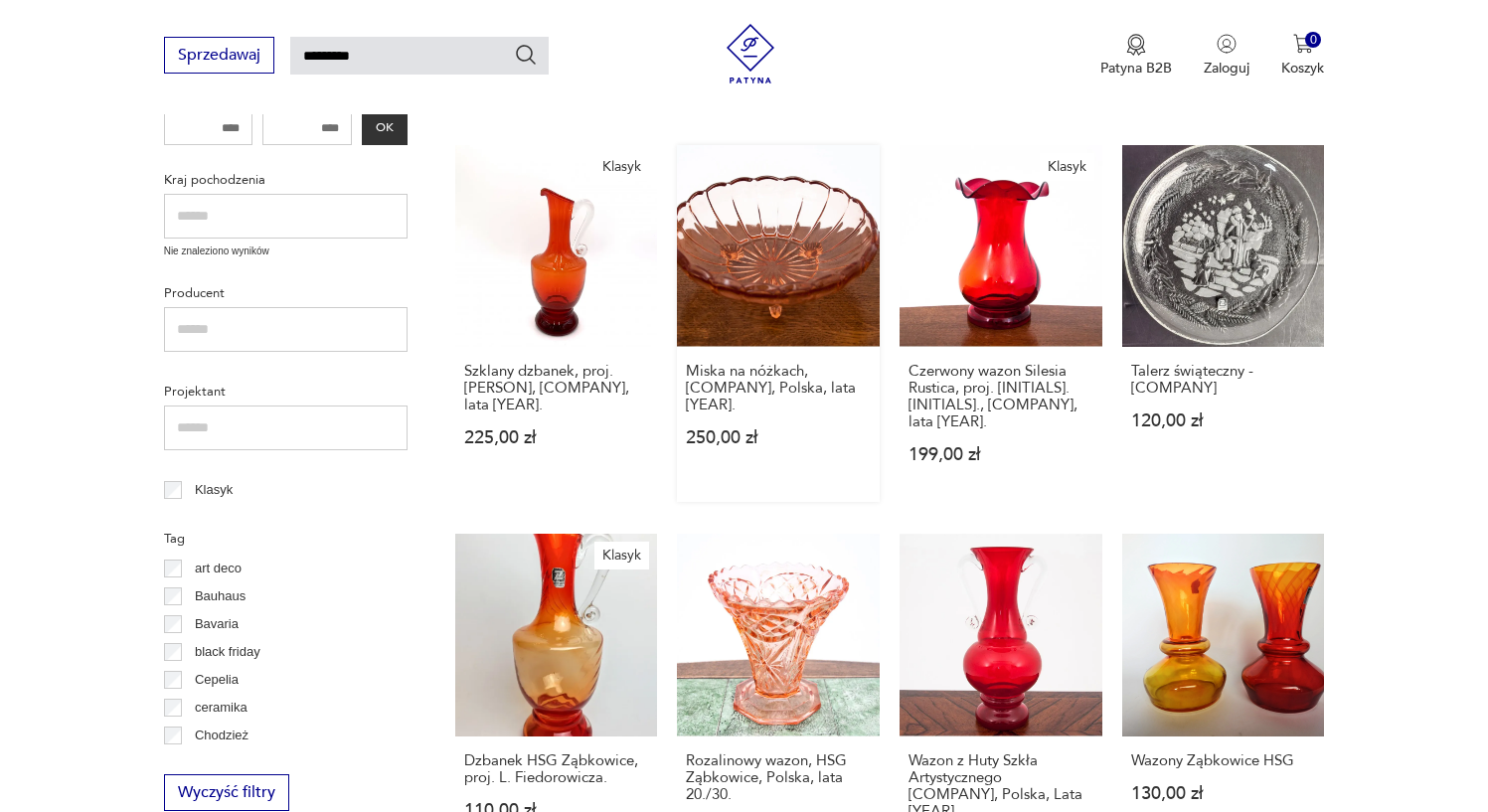 click on "Miska na nóżkach, [COMPANY], Polska, lata [YEAR]. [NUMBER],00 zł" at bounding box center (778, 324) 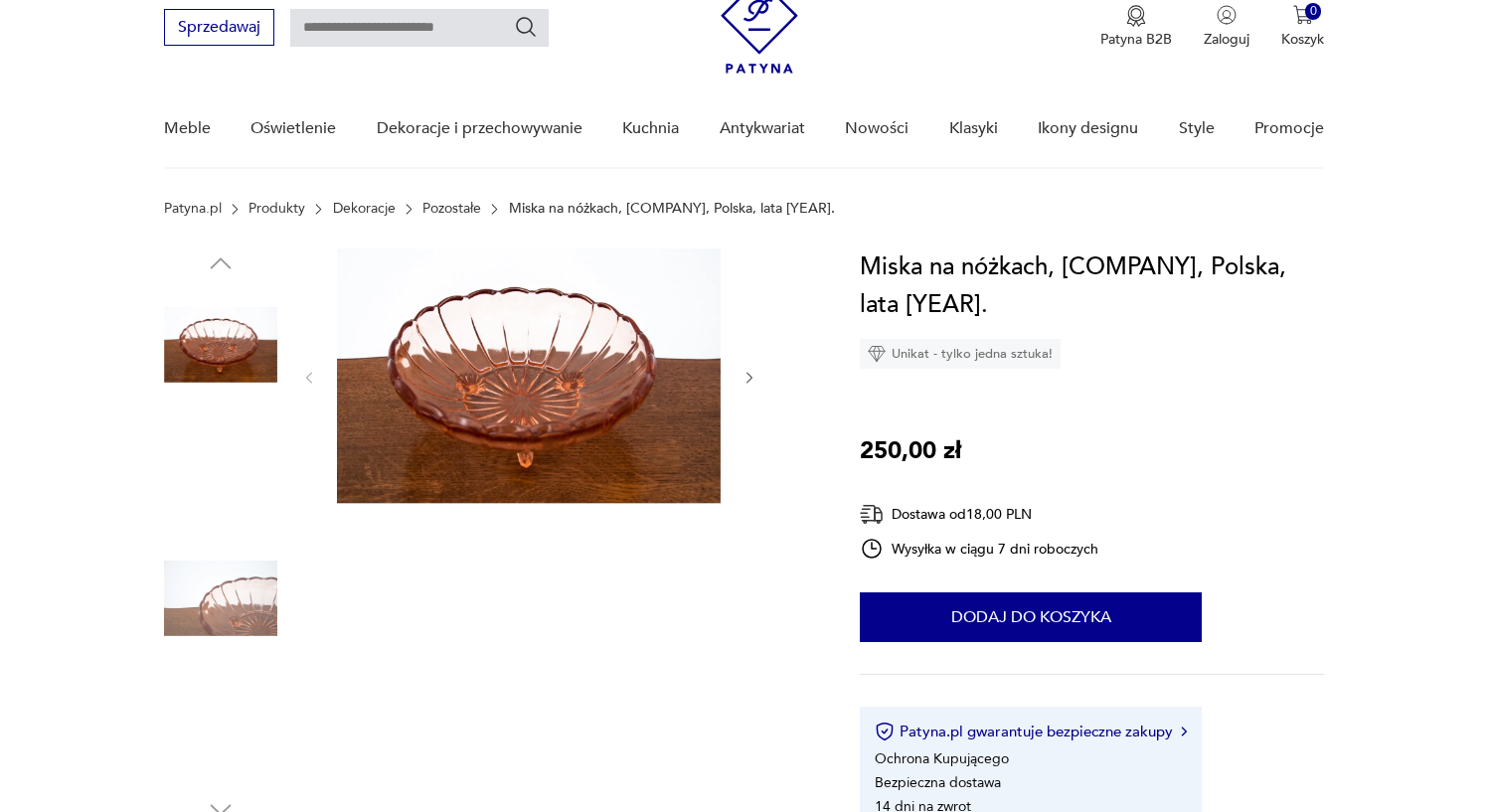 scroll, scrollTop: 91, scrollLeft: 0, axis: vertical 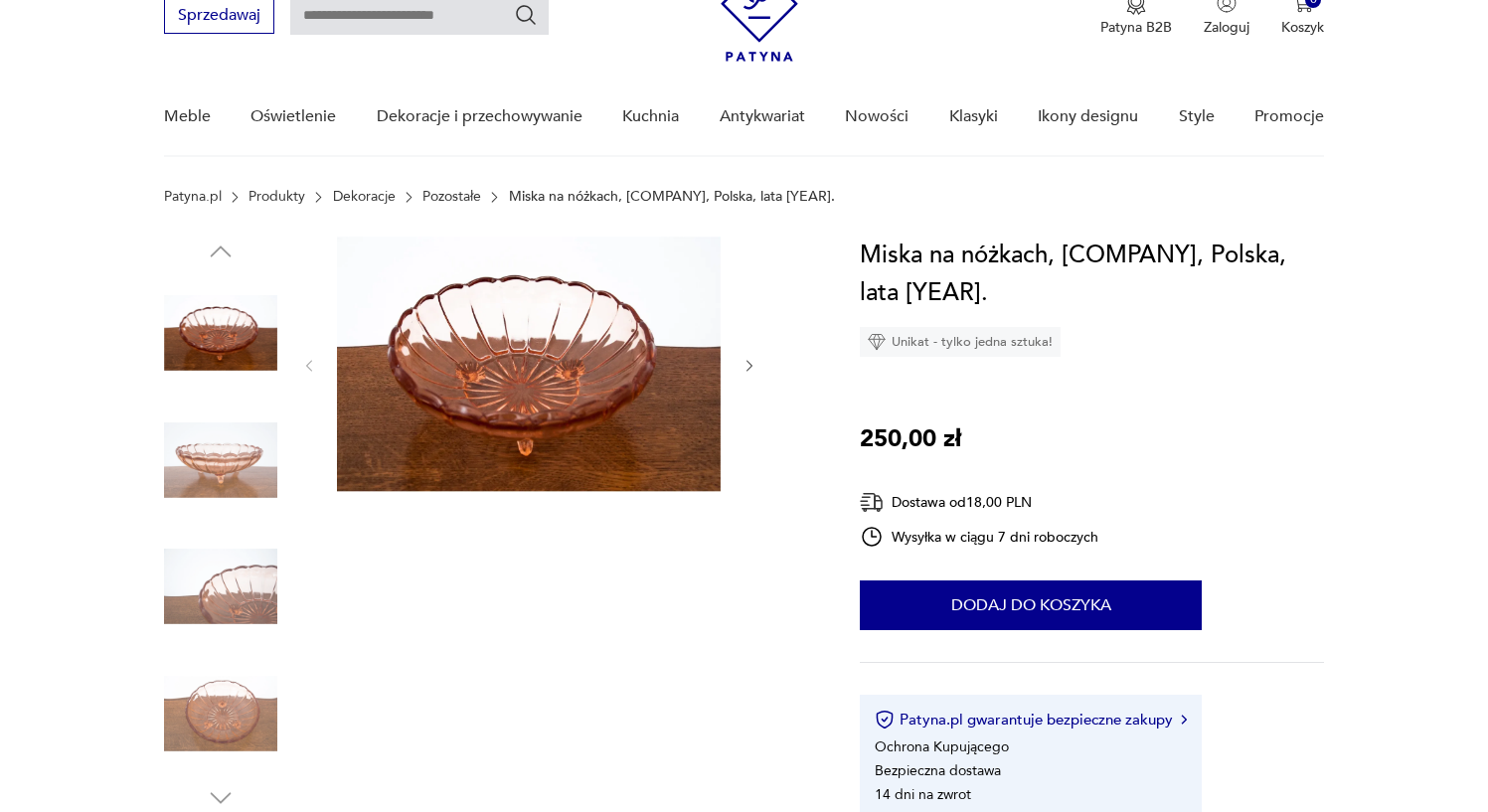 click at bounding box center [221, 460] 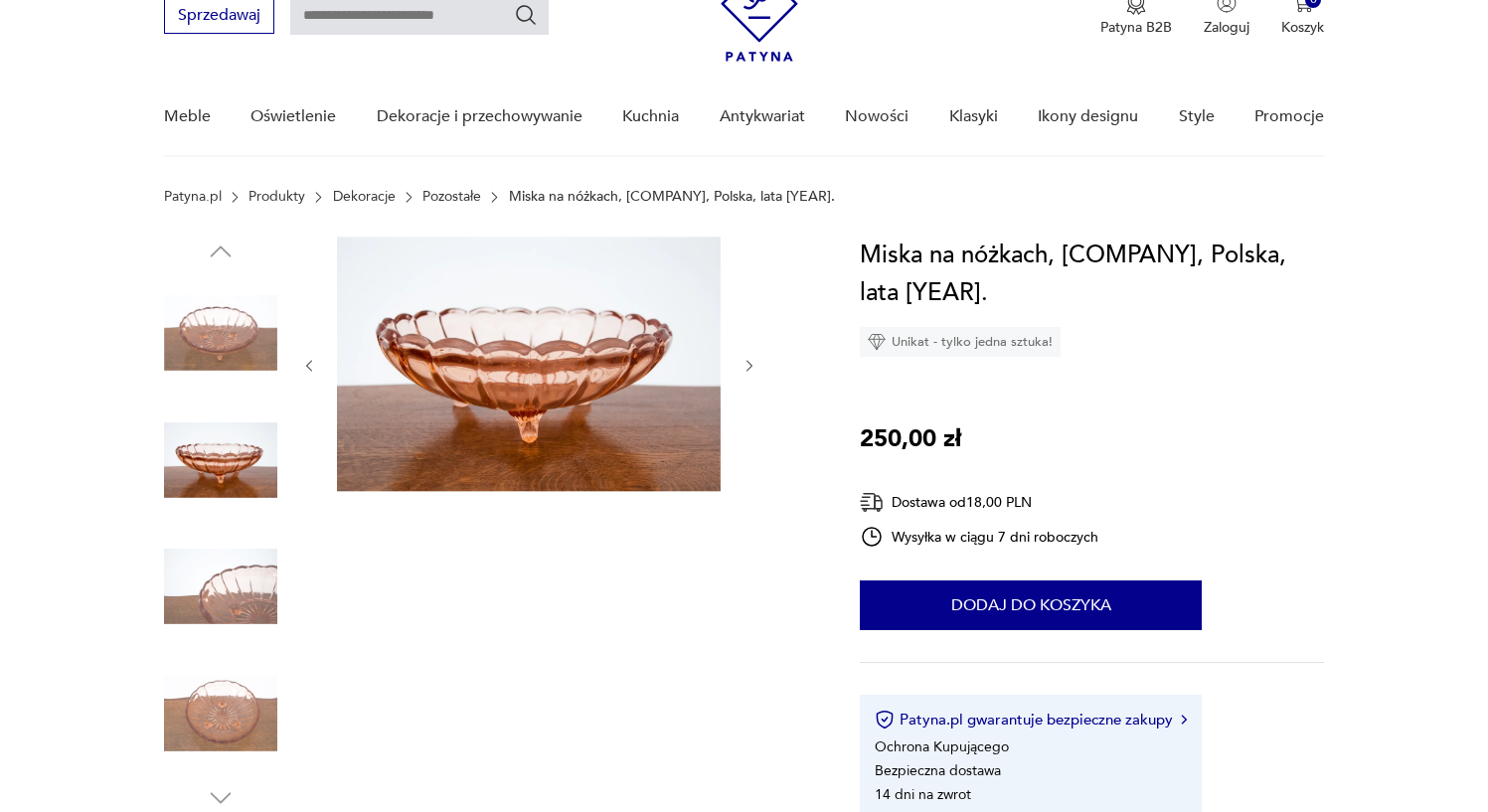 click at bounding box center (0, 0) 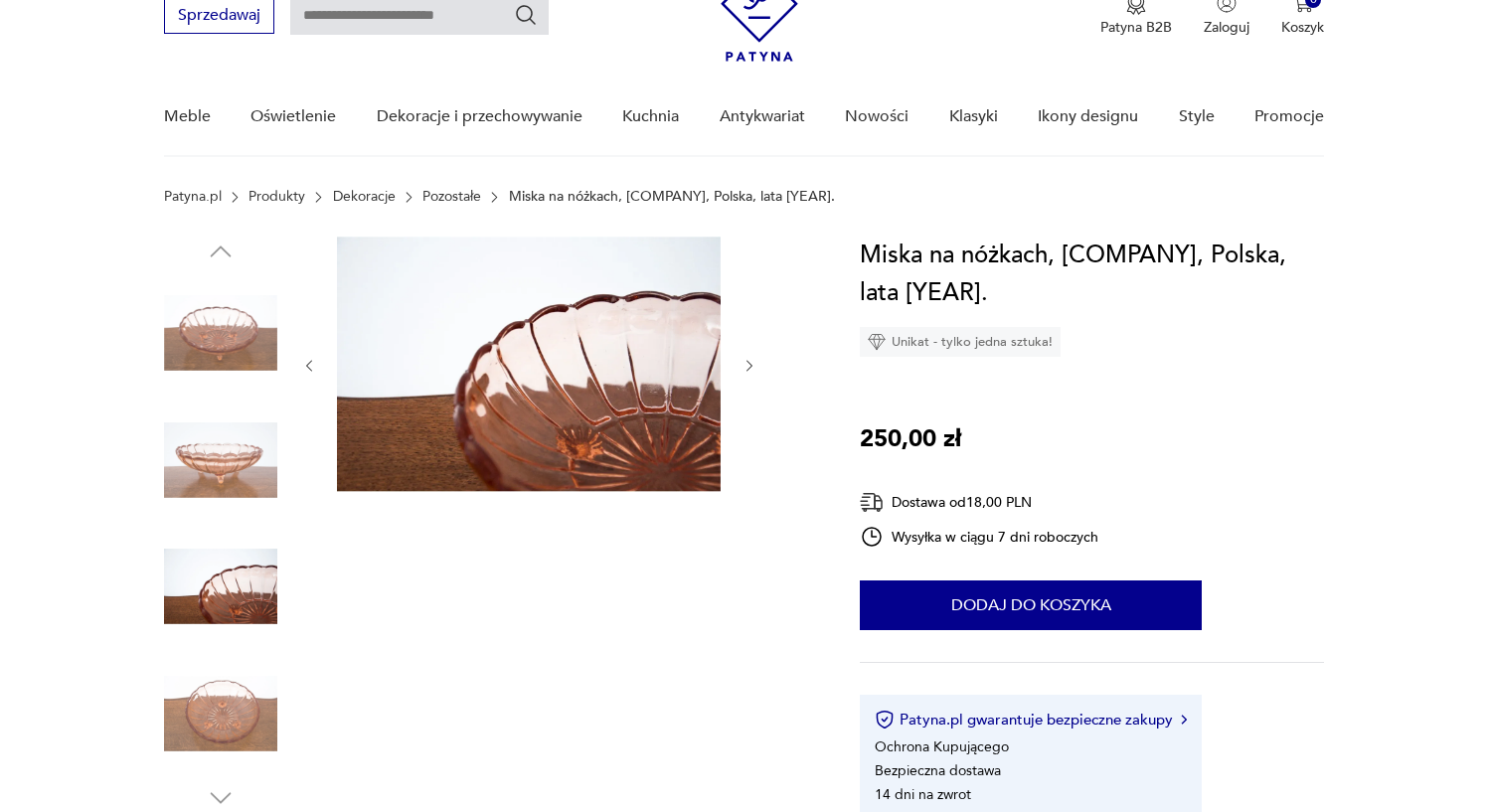 click at bounding box center (0, 0) 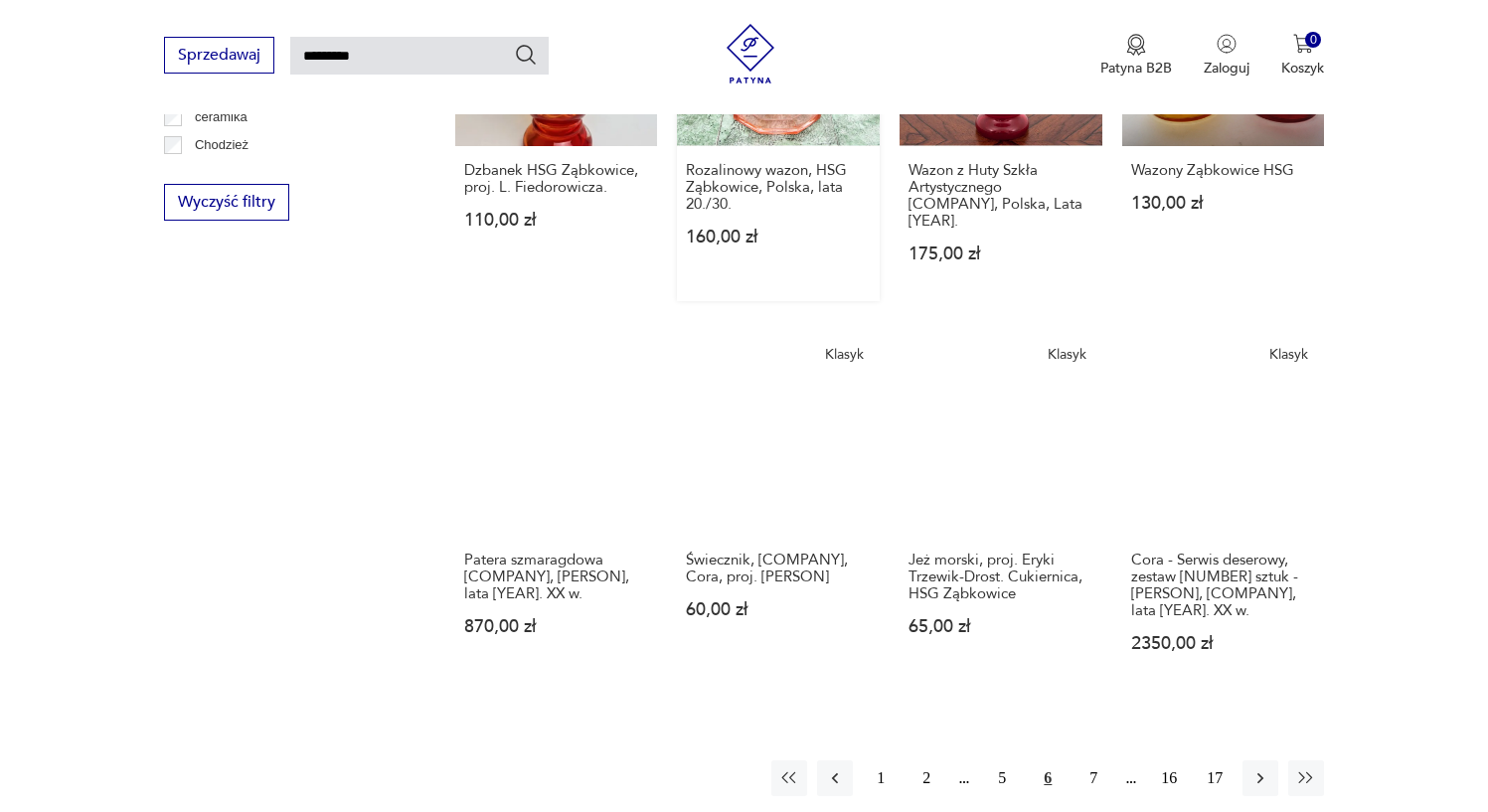 scroll, scrollTop: 1290, scrollLeft: 0, axis: vertical 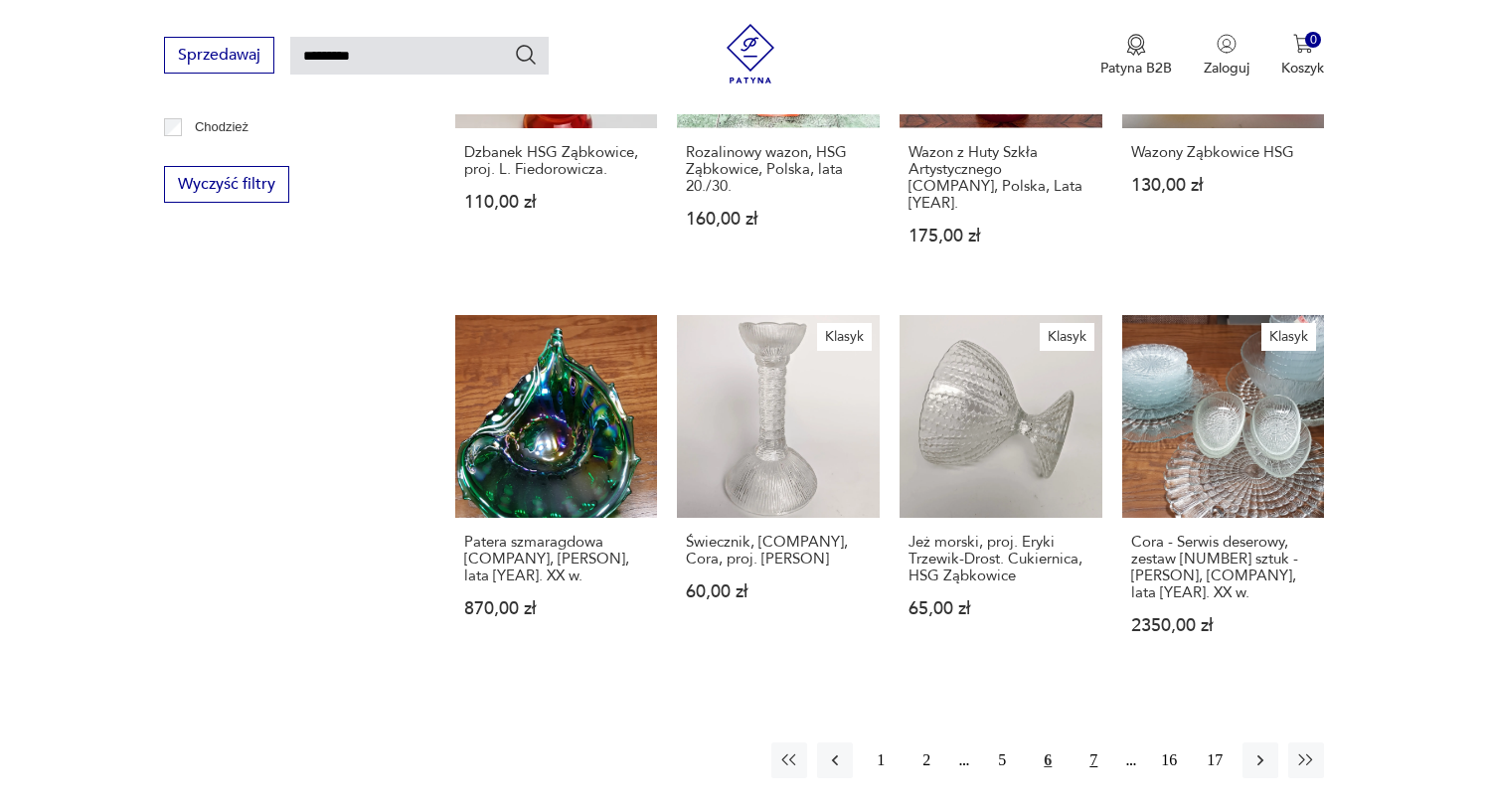 click on "7" at bounding box center [1093, 760] 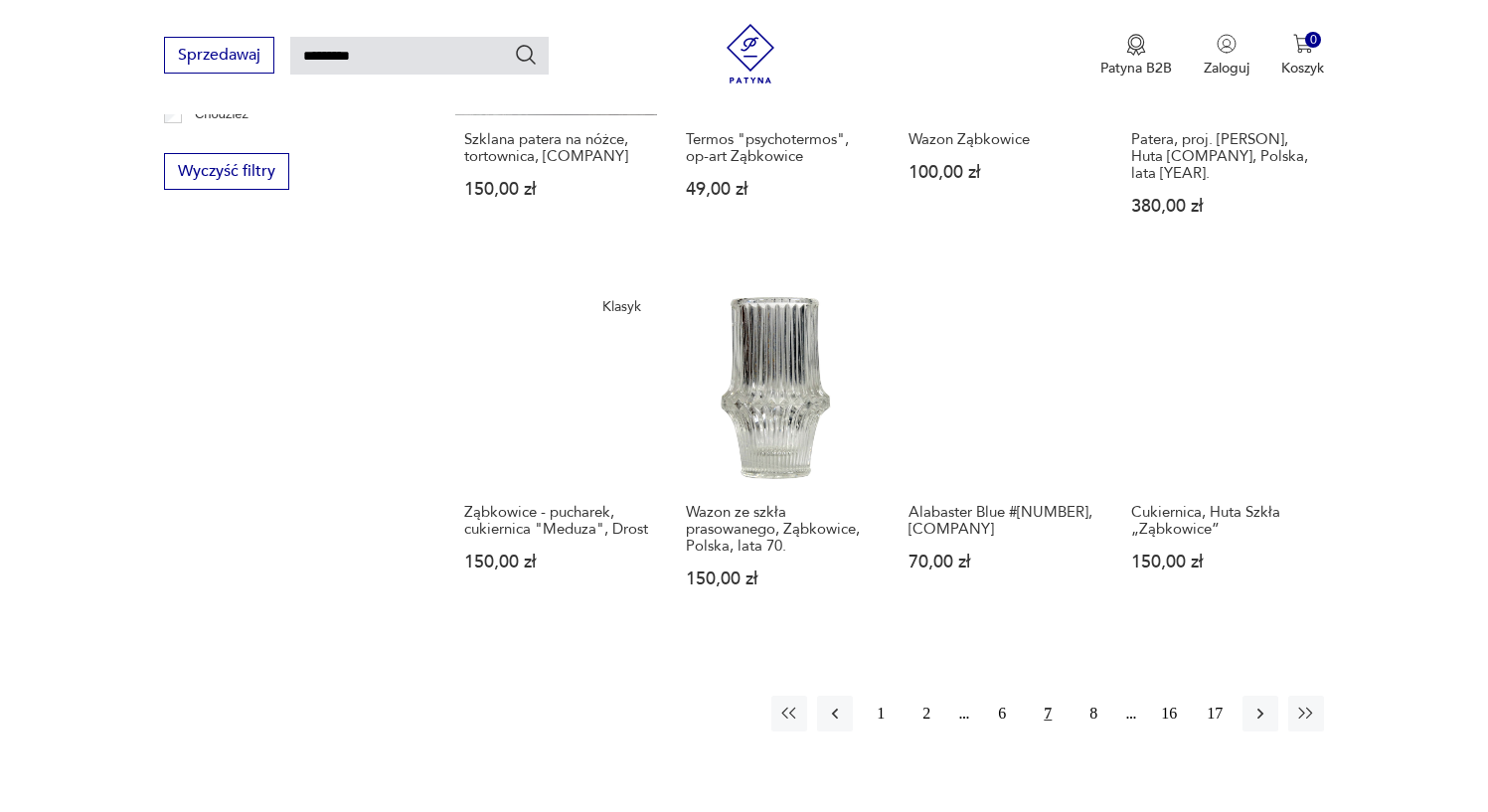 scroll, scrollTop: 1327, scrollLeft: 0, axis: vertical 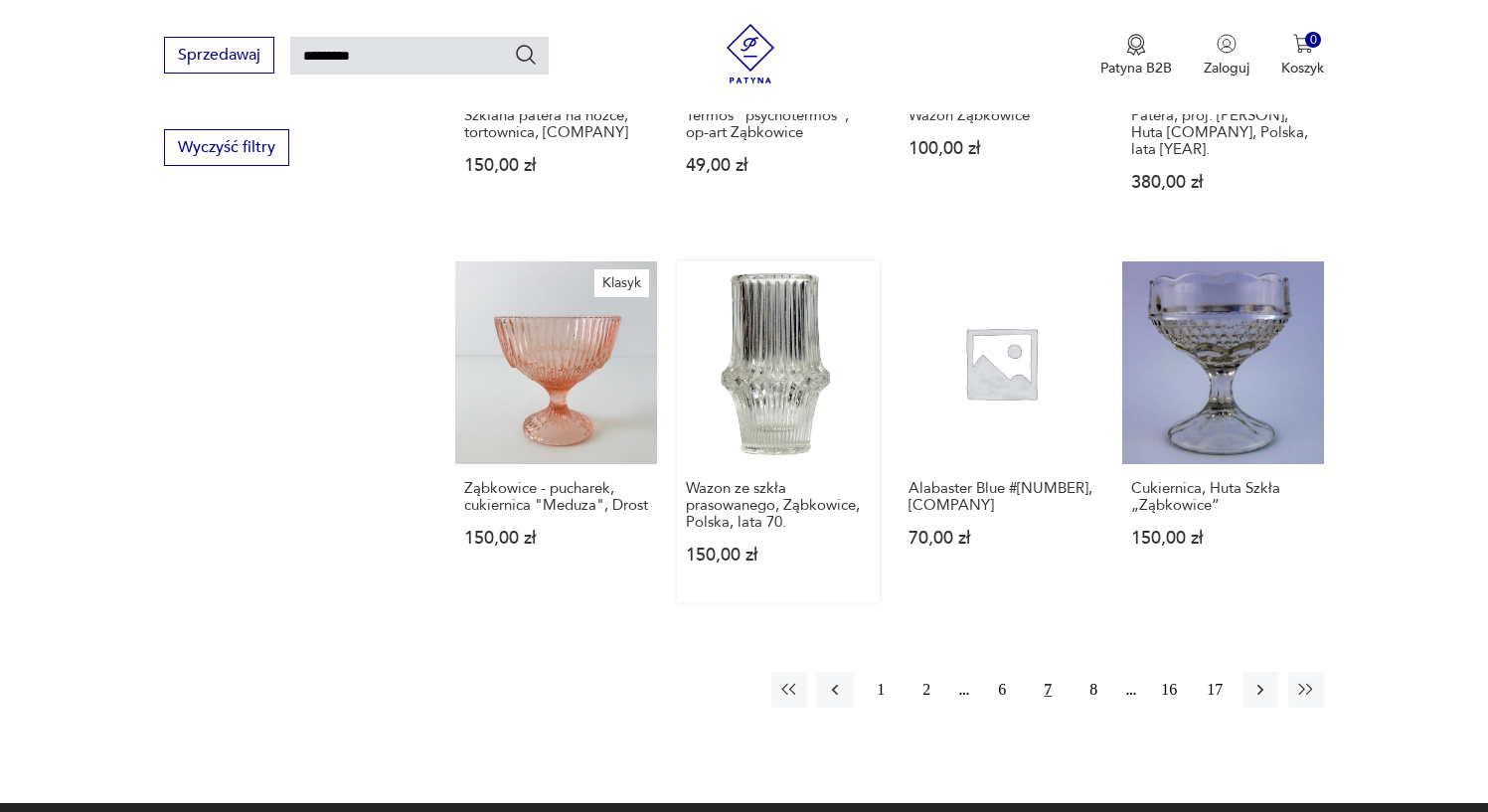 click on "Wazon ze szkła prasowanego, [COMPANY], Polska, lata [YEAR]. [NUMBER],00 zł" at bounding box center (778, 431) 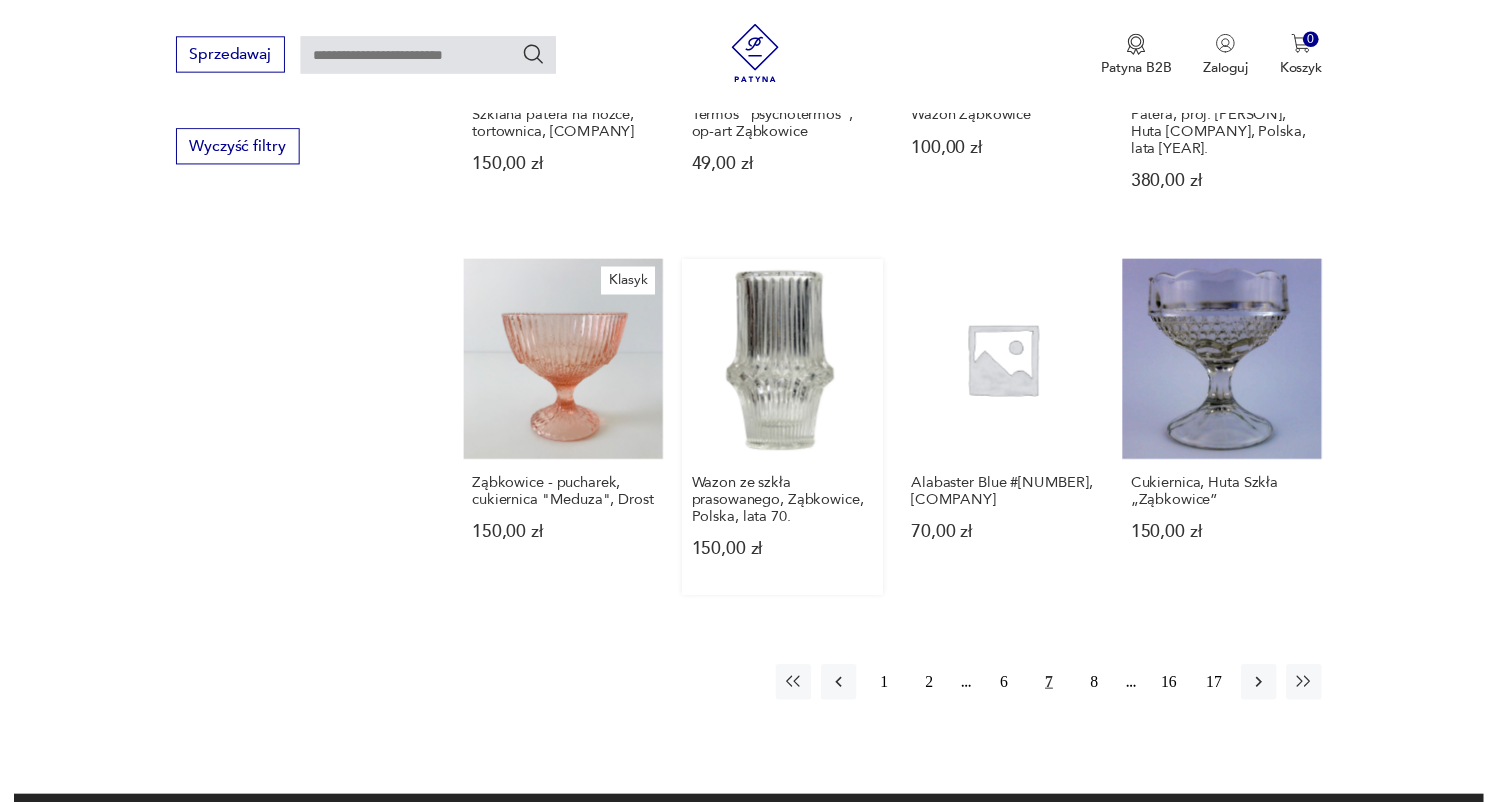 scroll, scrollTop: 0, scrollLeft: 0, axis: both 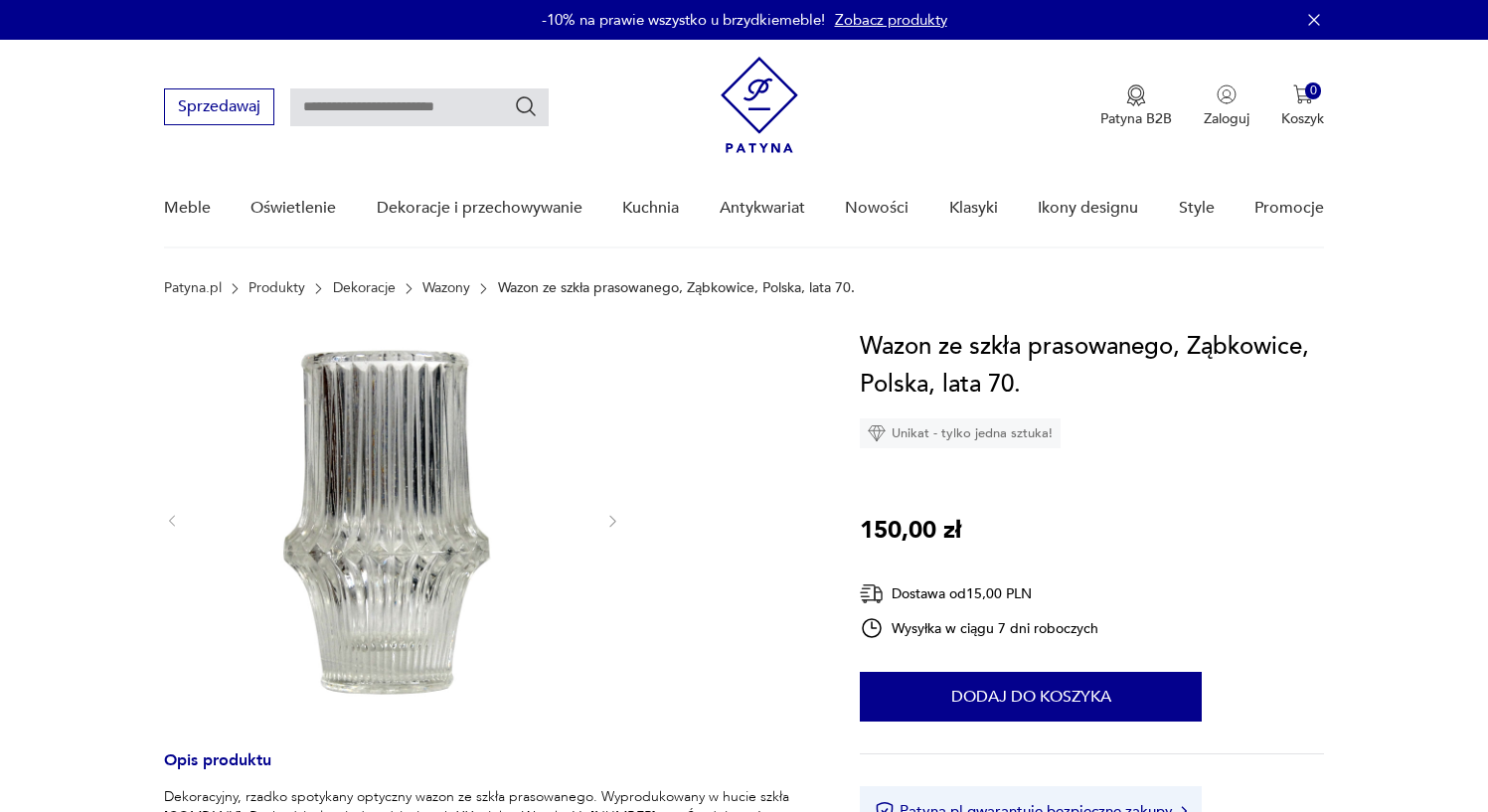 click at bounding box center (392, 520) 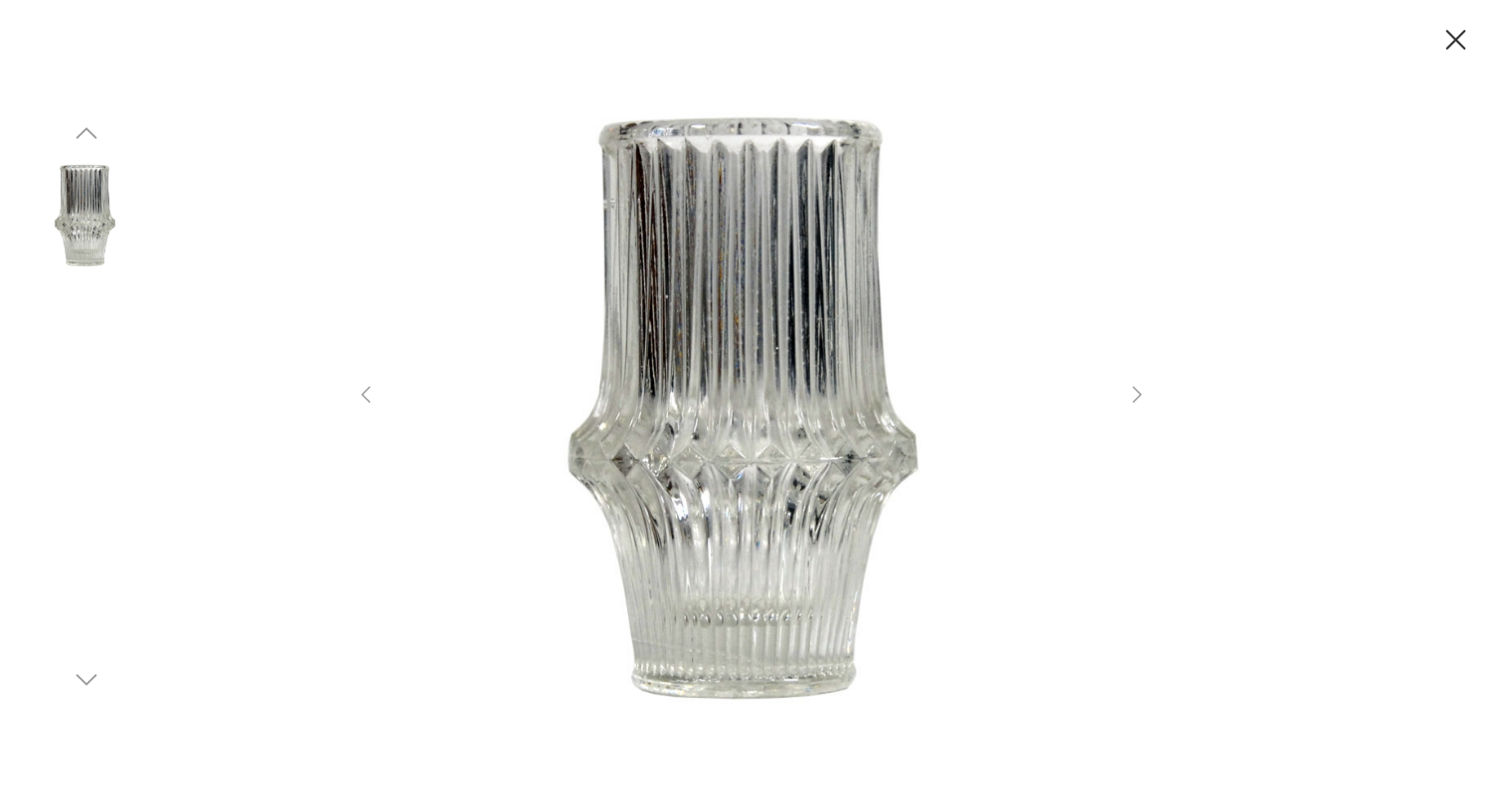 click at bounding box center (1455, 40) 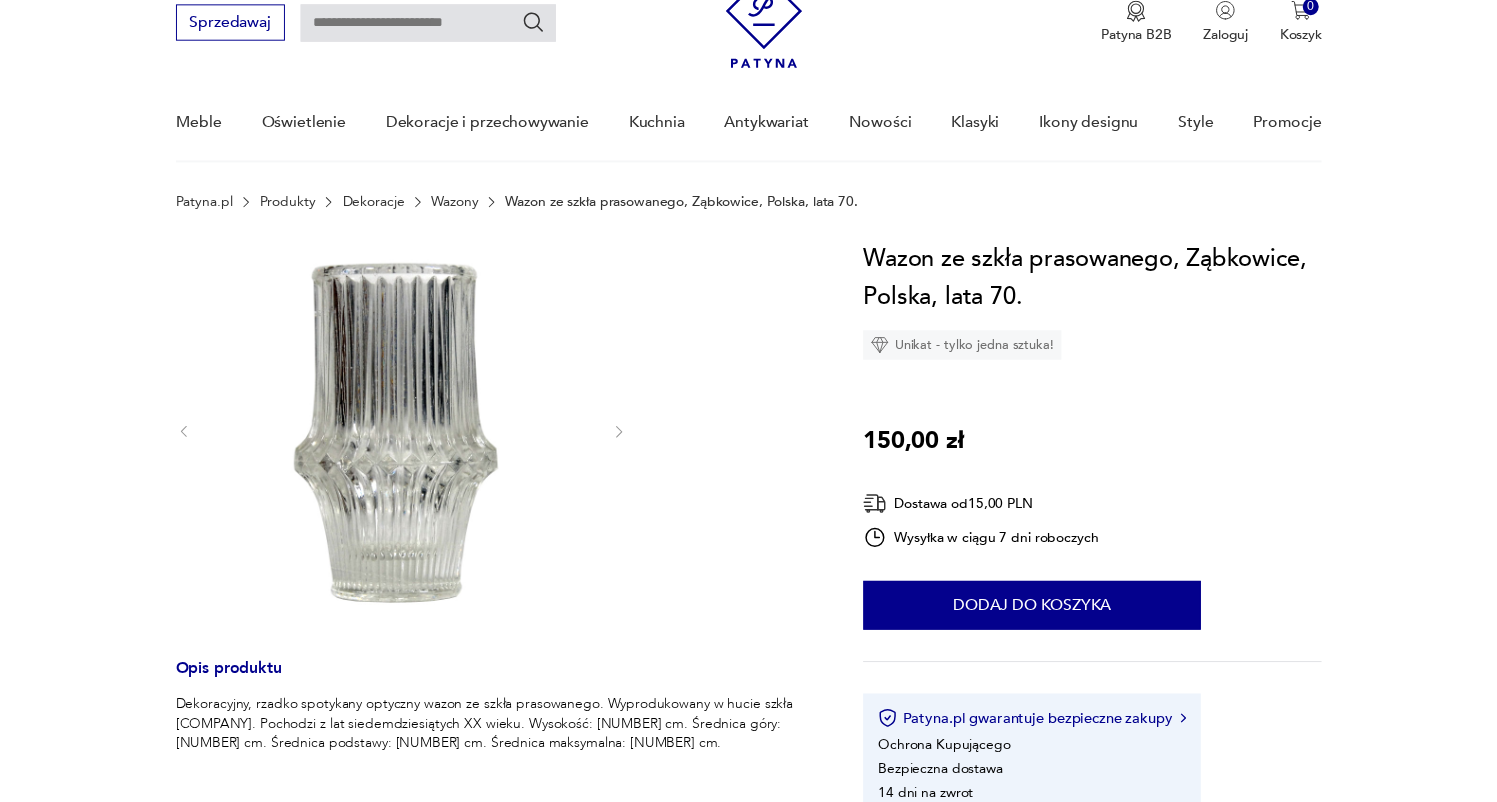 scroll, scrollTop: 0, scrollLeft: 0, axis: both 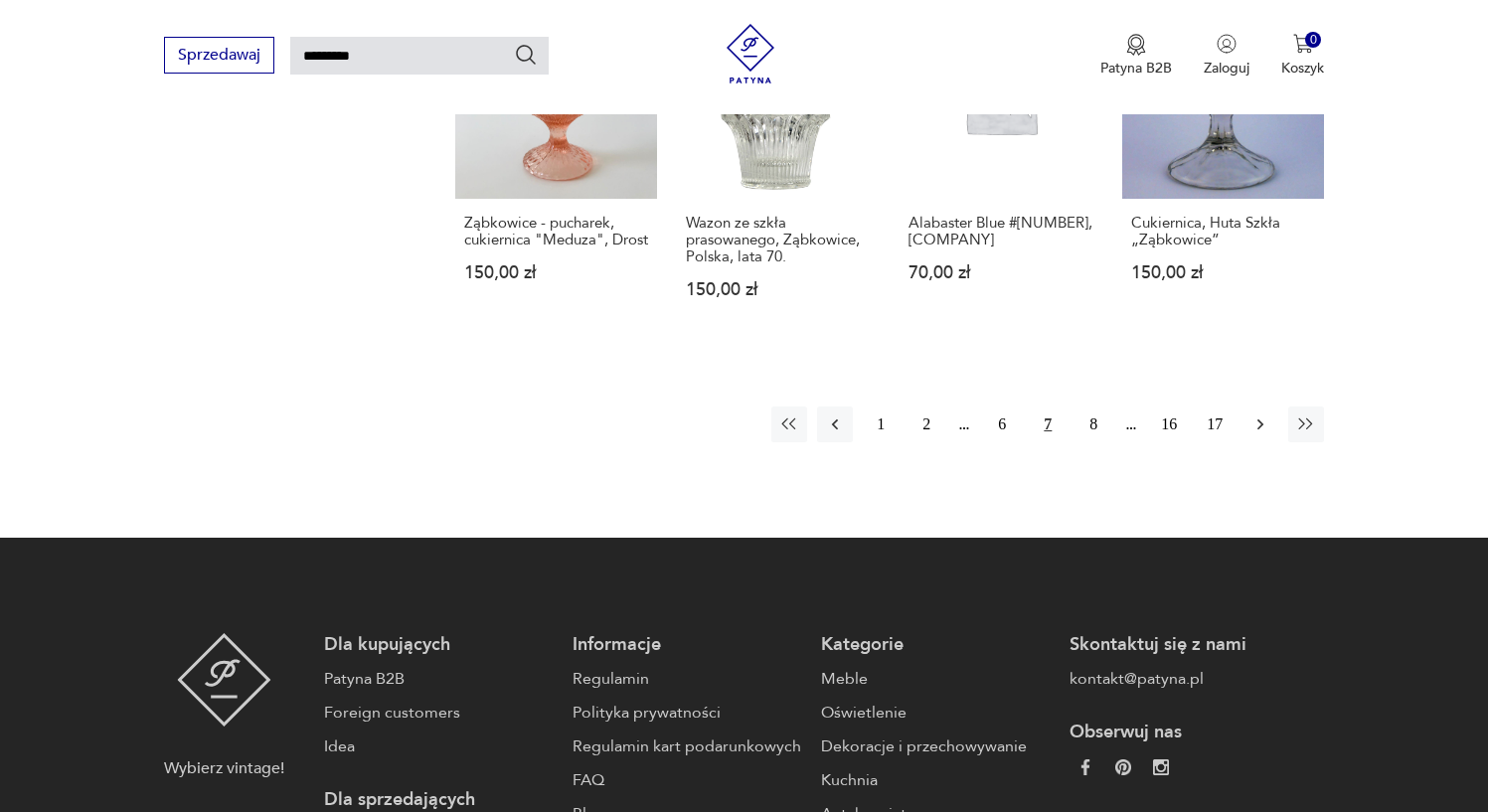 click at bounding box center [1260, 424] 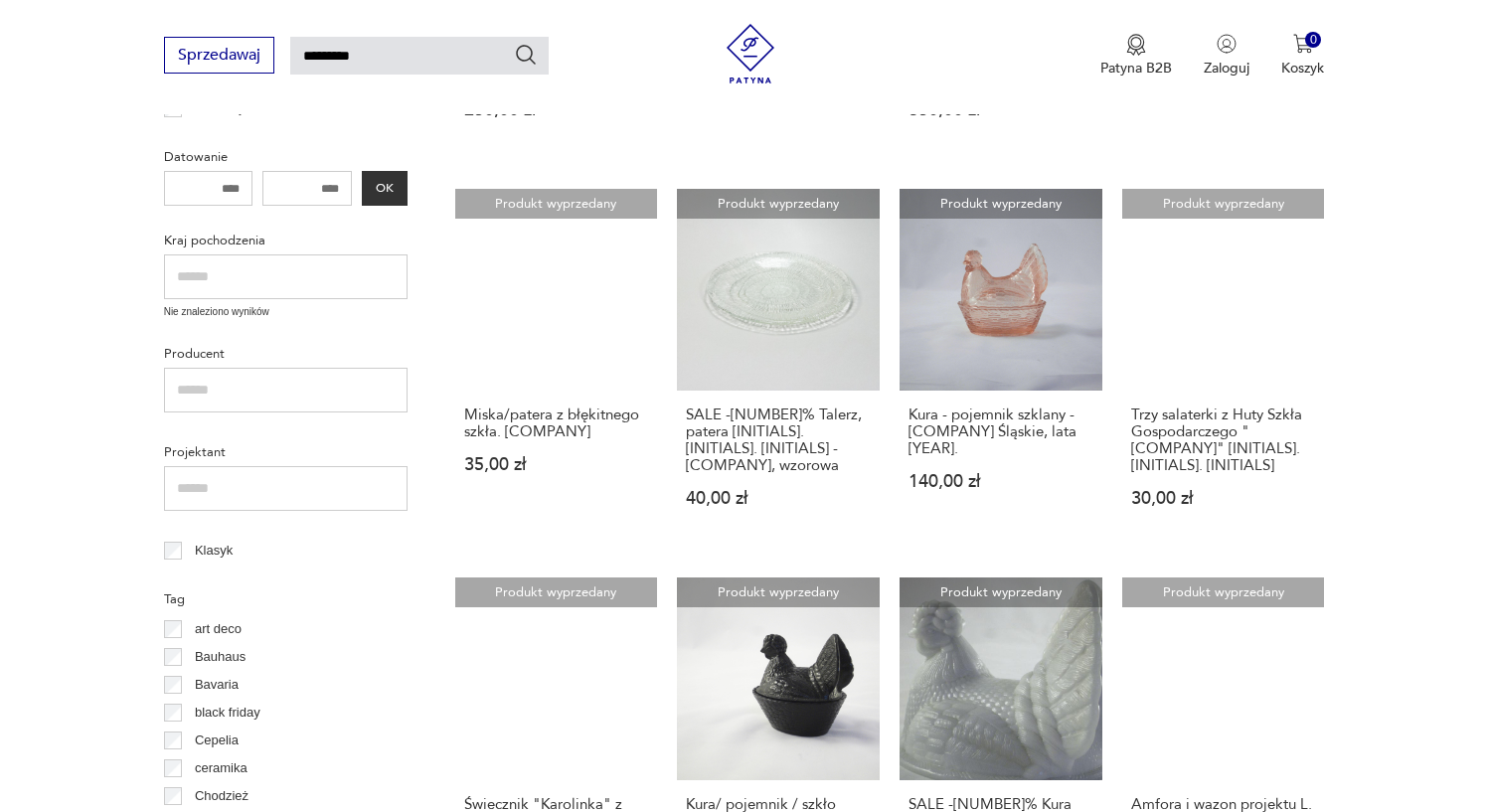 scroll, scrollTop: 0, scrollLeft: 0, axis: both 